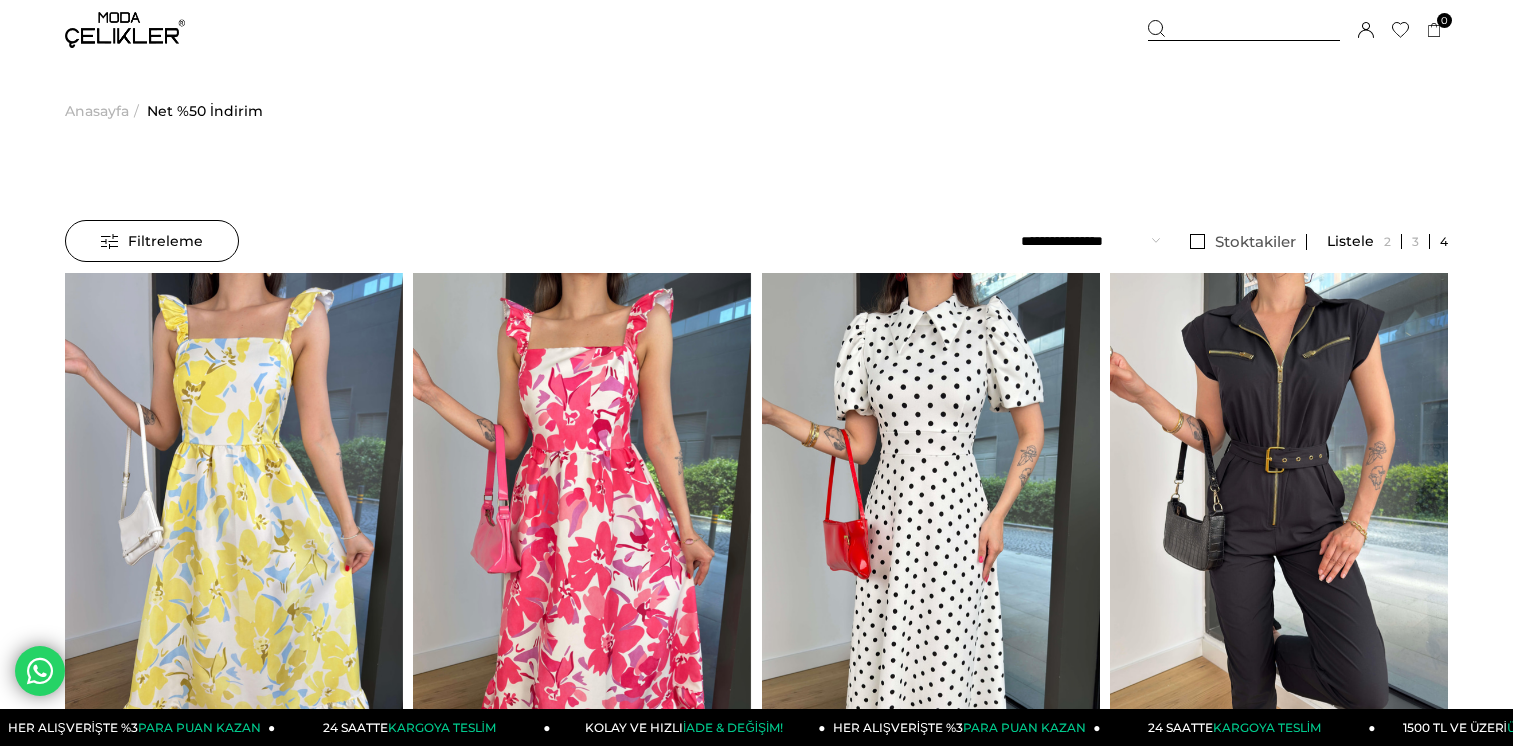 scroll, scrollTop: 0, scrollLeft: 0, axis: both 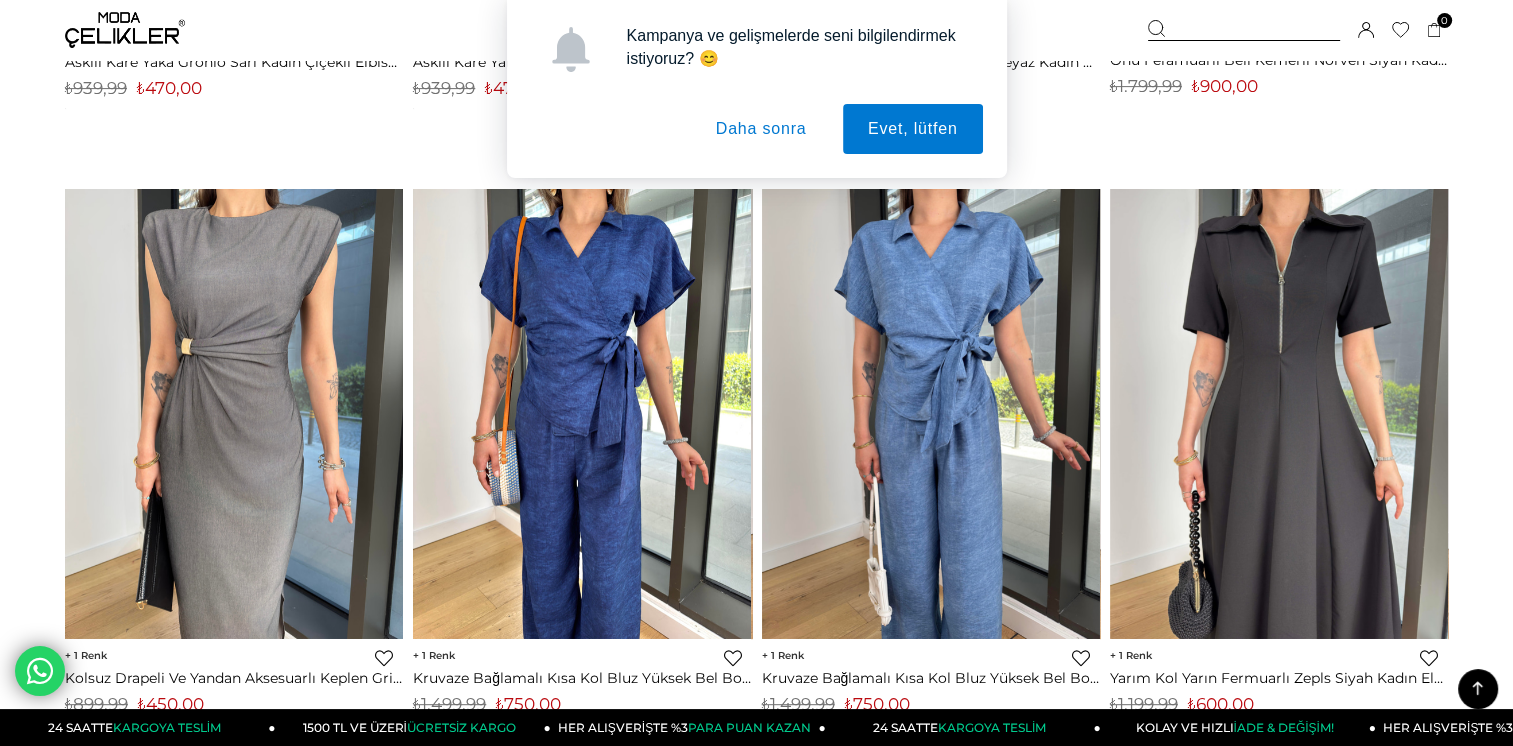 click on "Daha sonra" at bounding box center (761, 129) 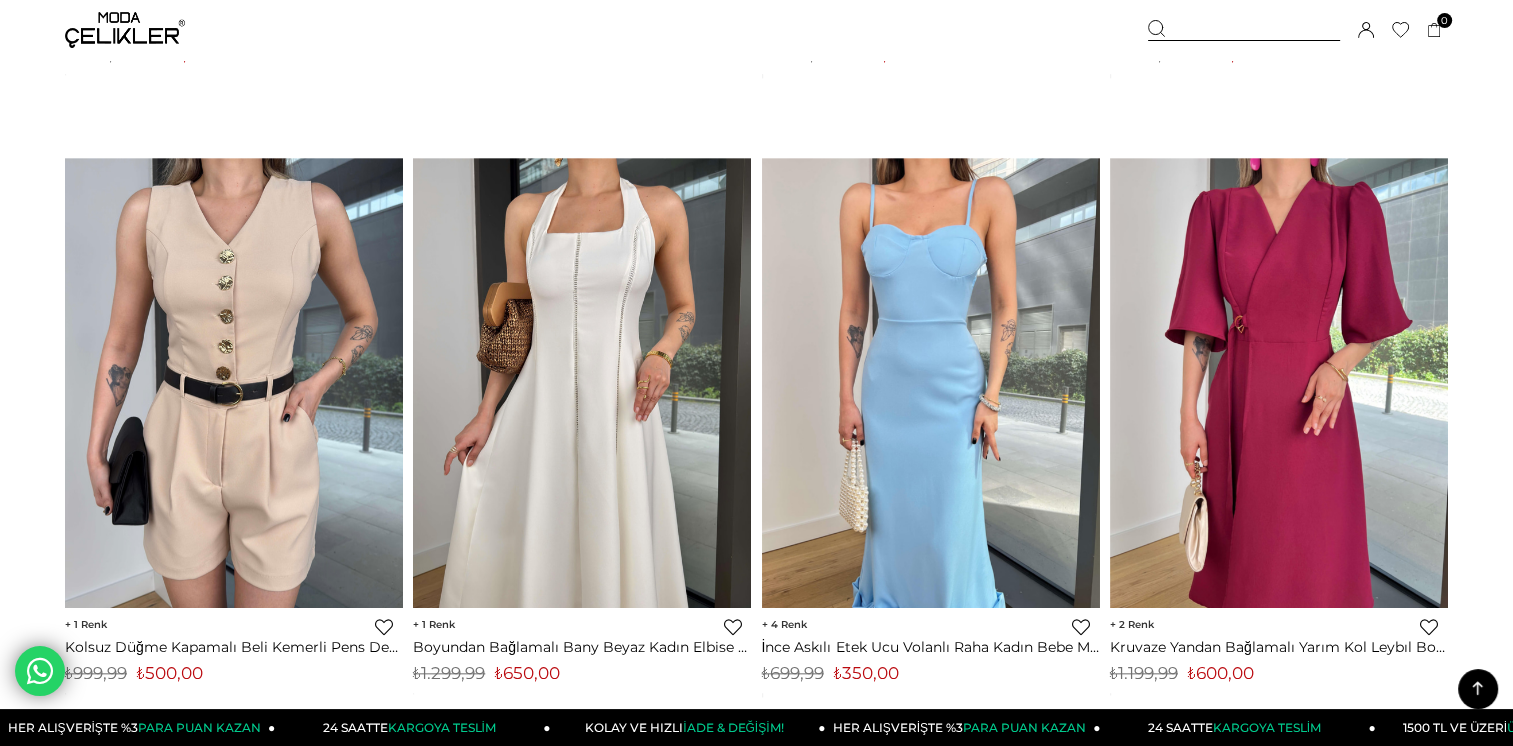 scroll, scrollTop: 2000, scrollLeft: 0, axis: vertical 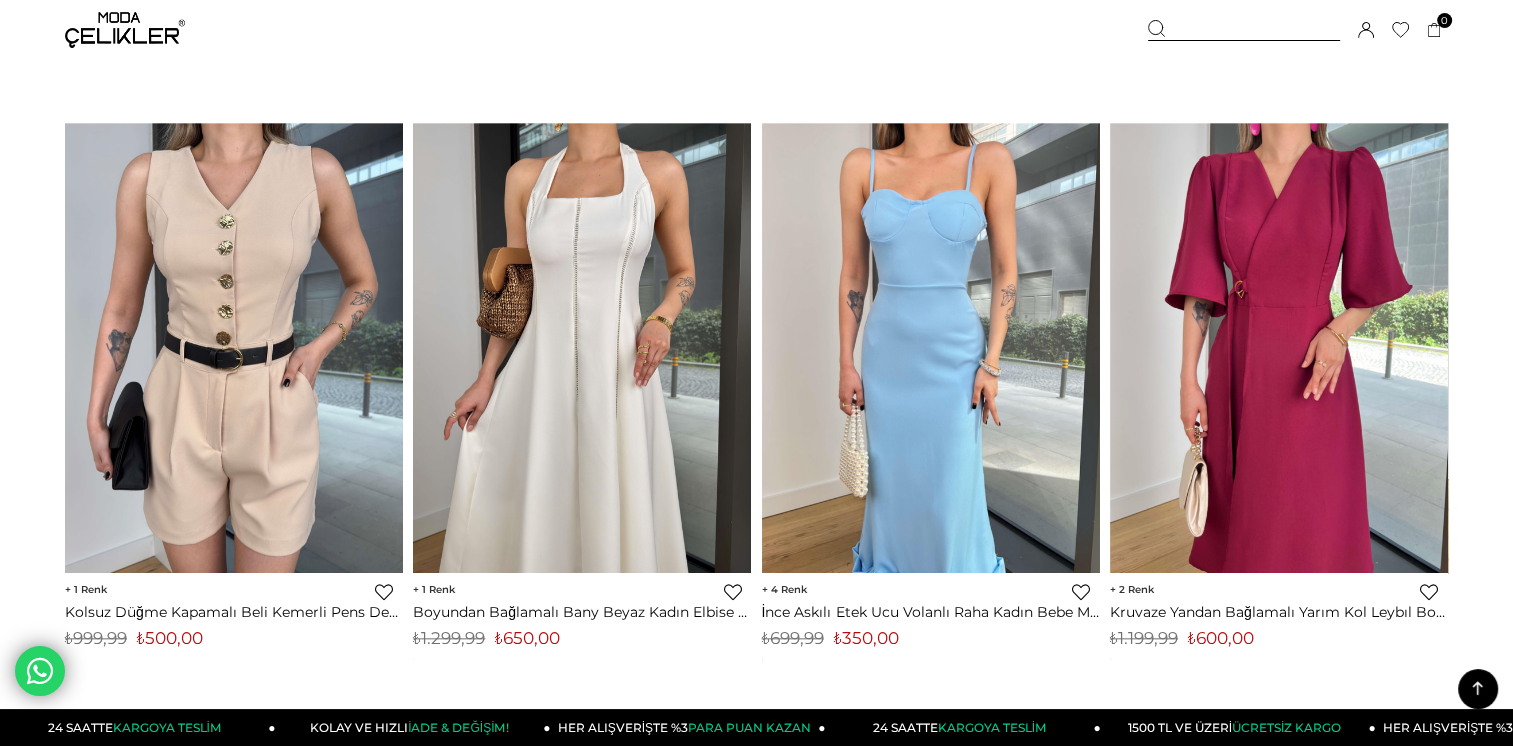 click at bounding box center [1279, 348] 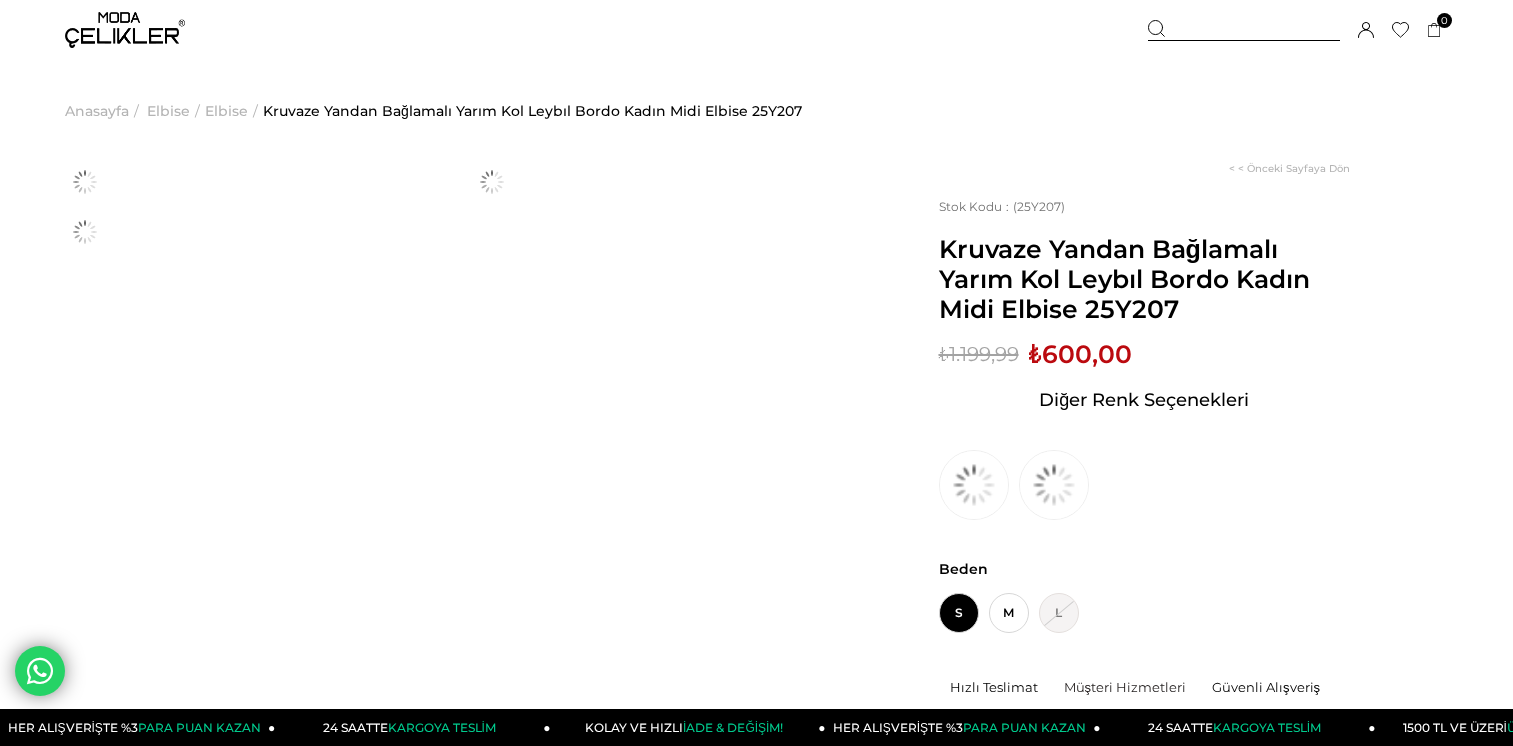 scroll, scrollTop: 0, scrollLeft: 0, axis: both 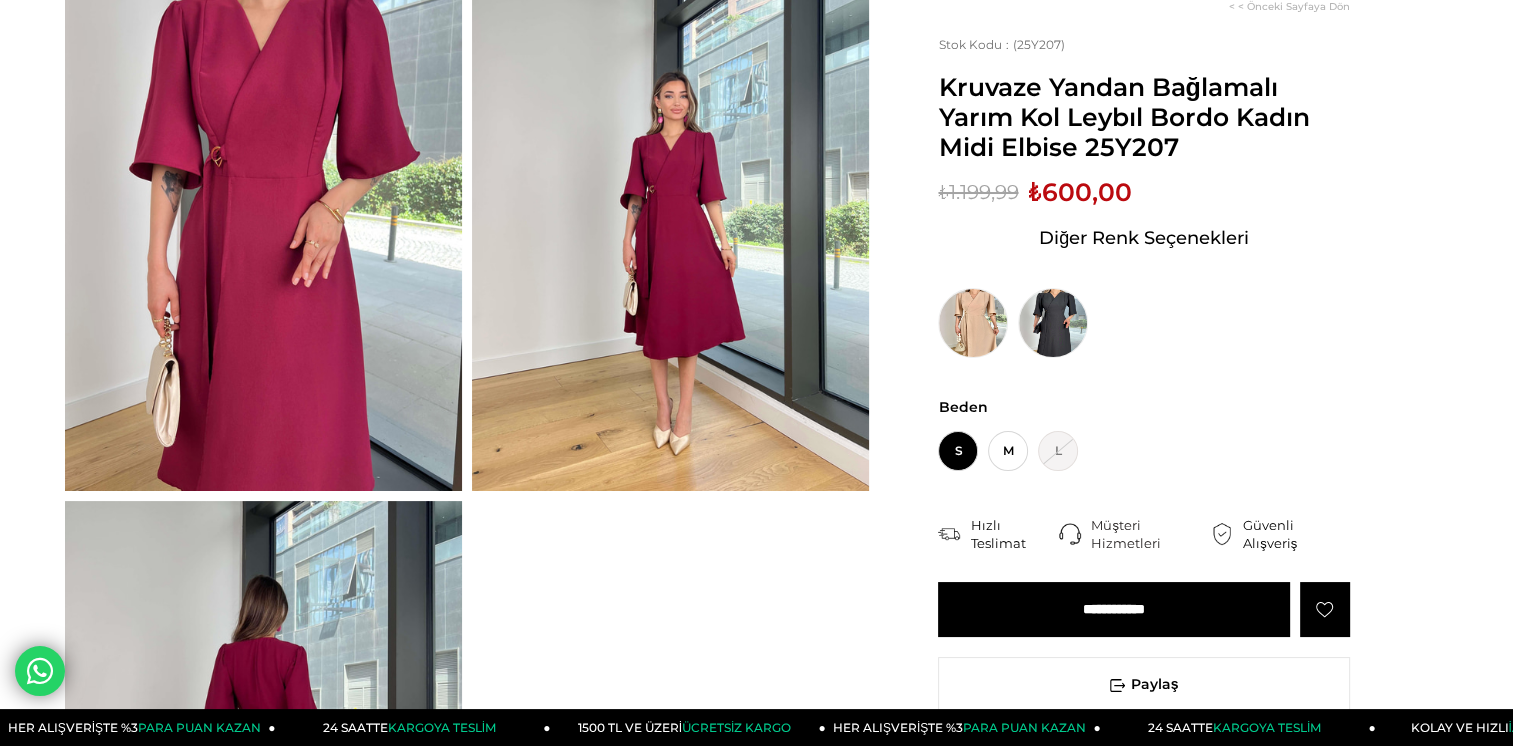click at bounding box center [263, 226] 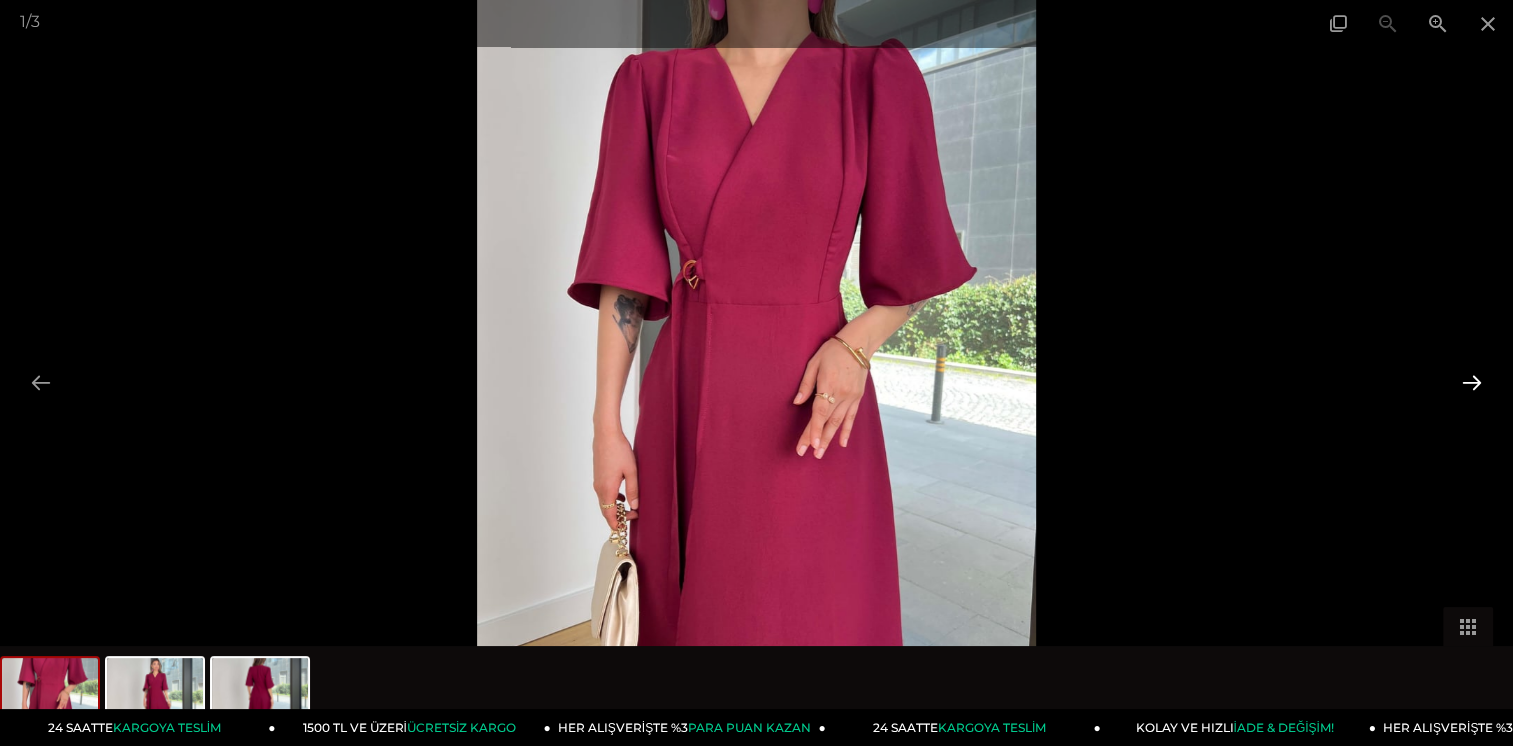 click at bounding box center (1472, 382) 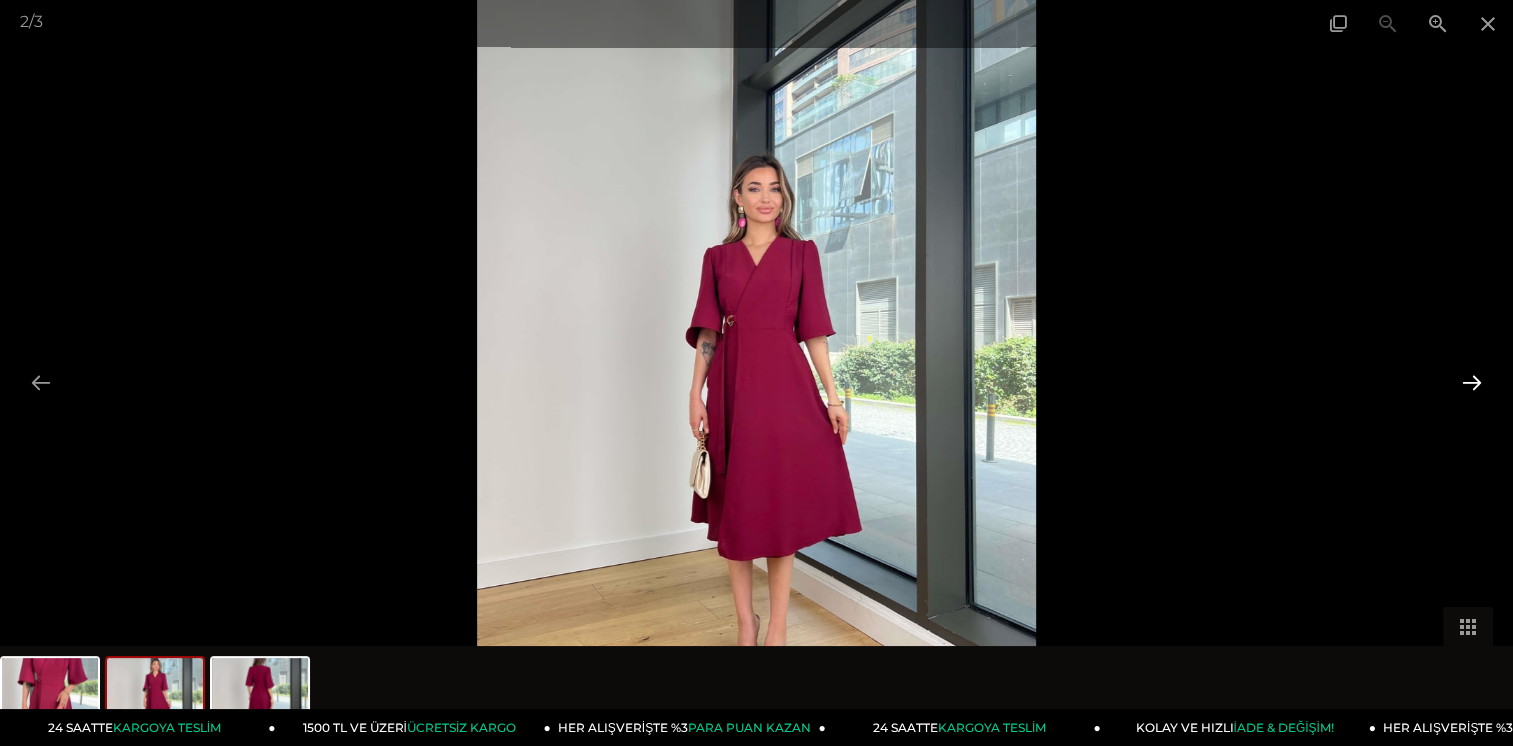 click at bounding box center (1472, 382) 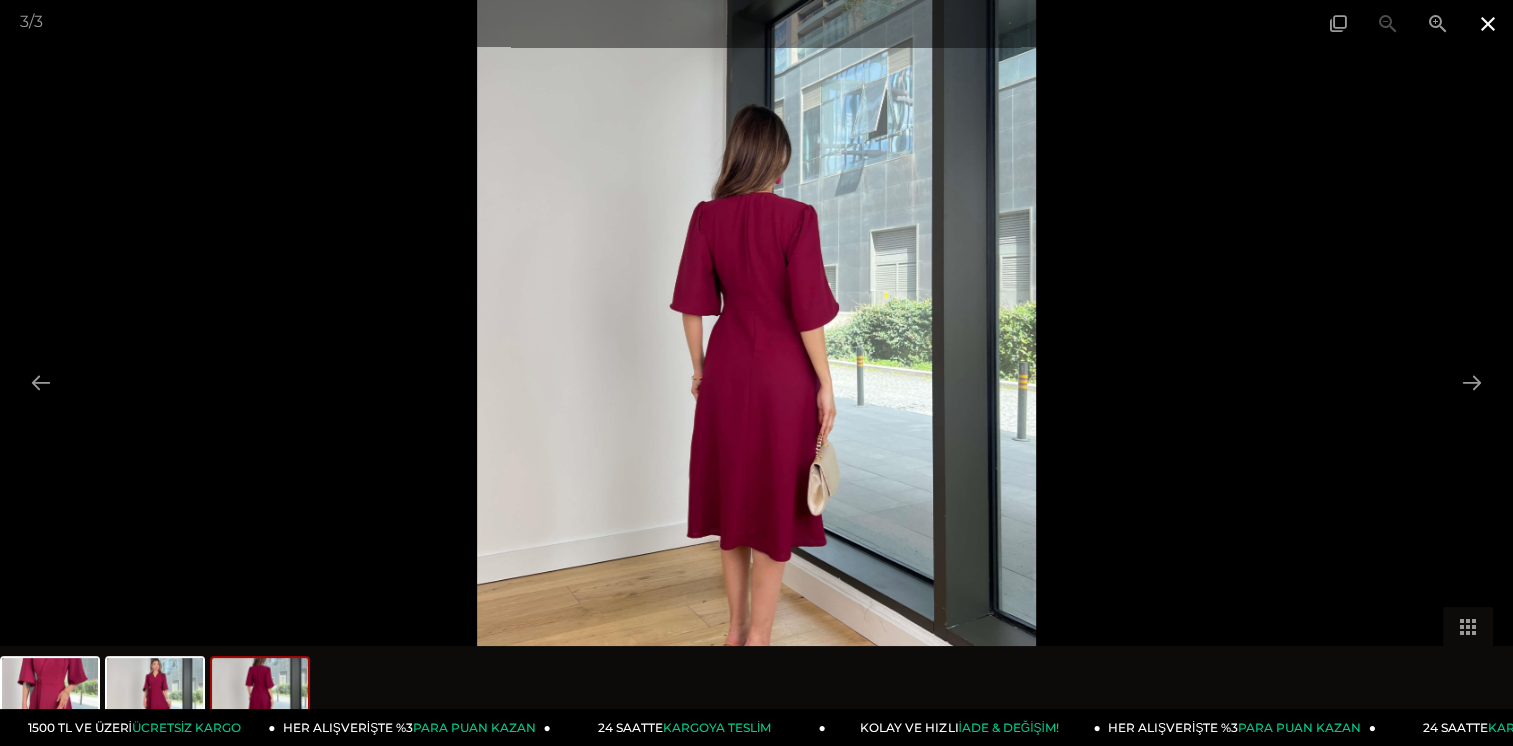click at bounding box center [1488, 23] 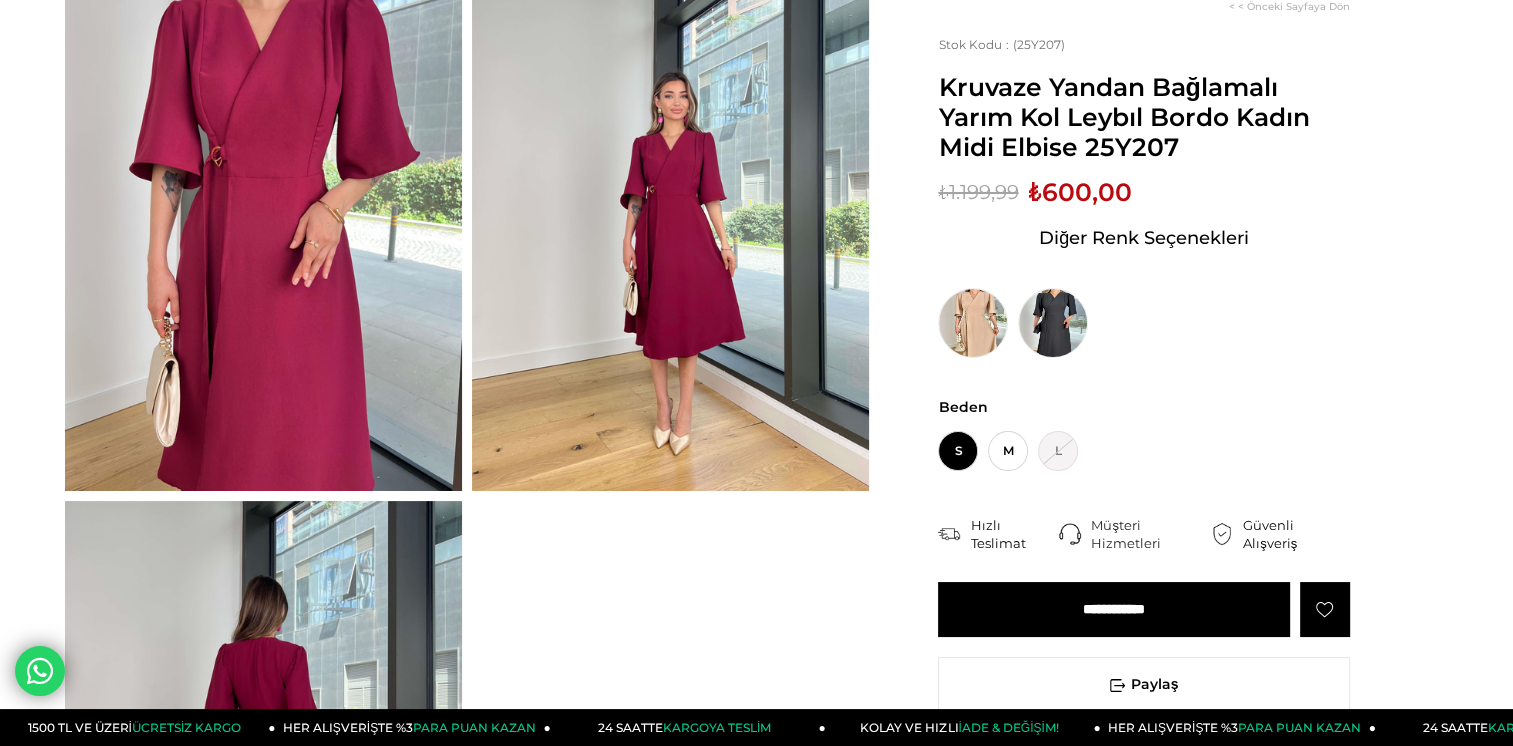 click at bounding box center [263, 226] 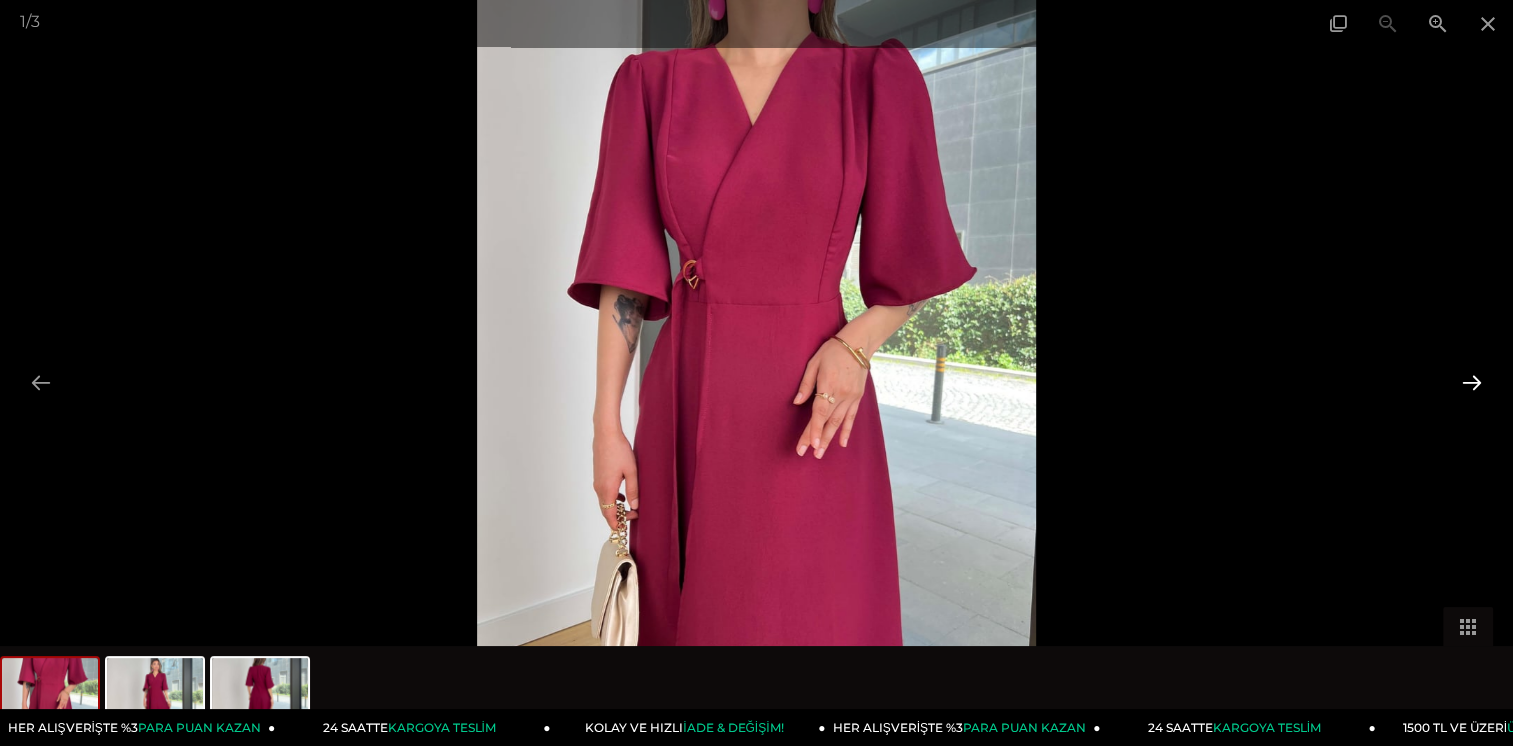 click at bounding box center [1472, 382] 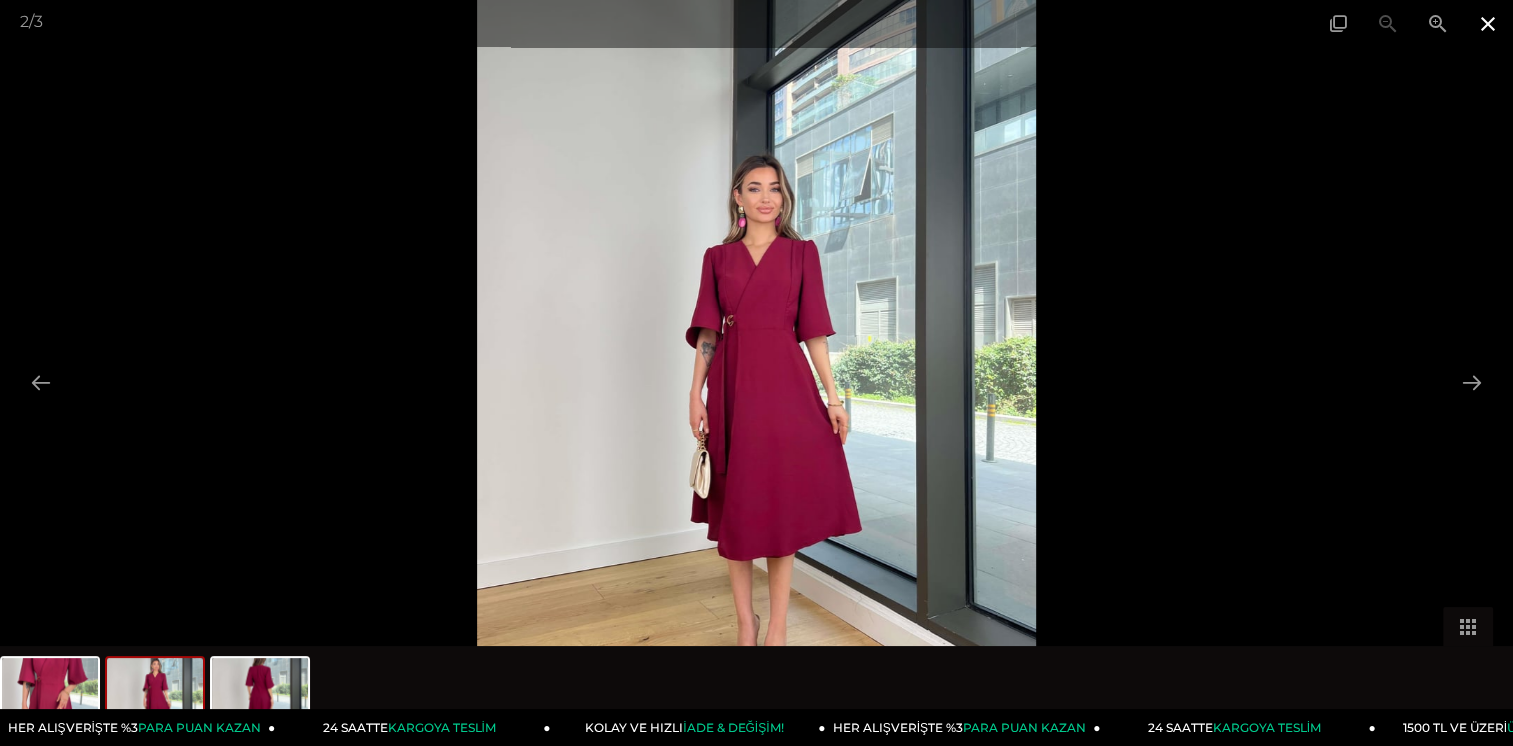 click at bounding box center [1488, 23] 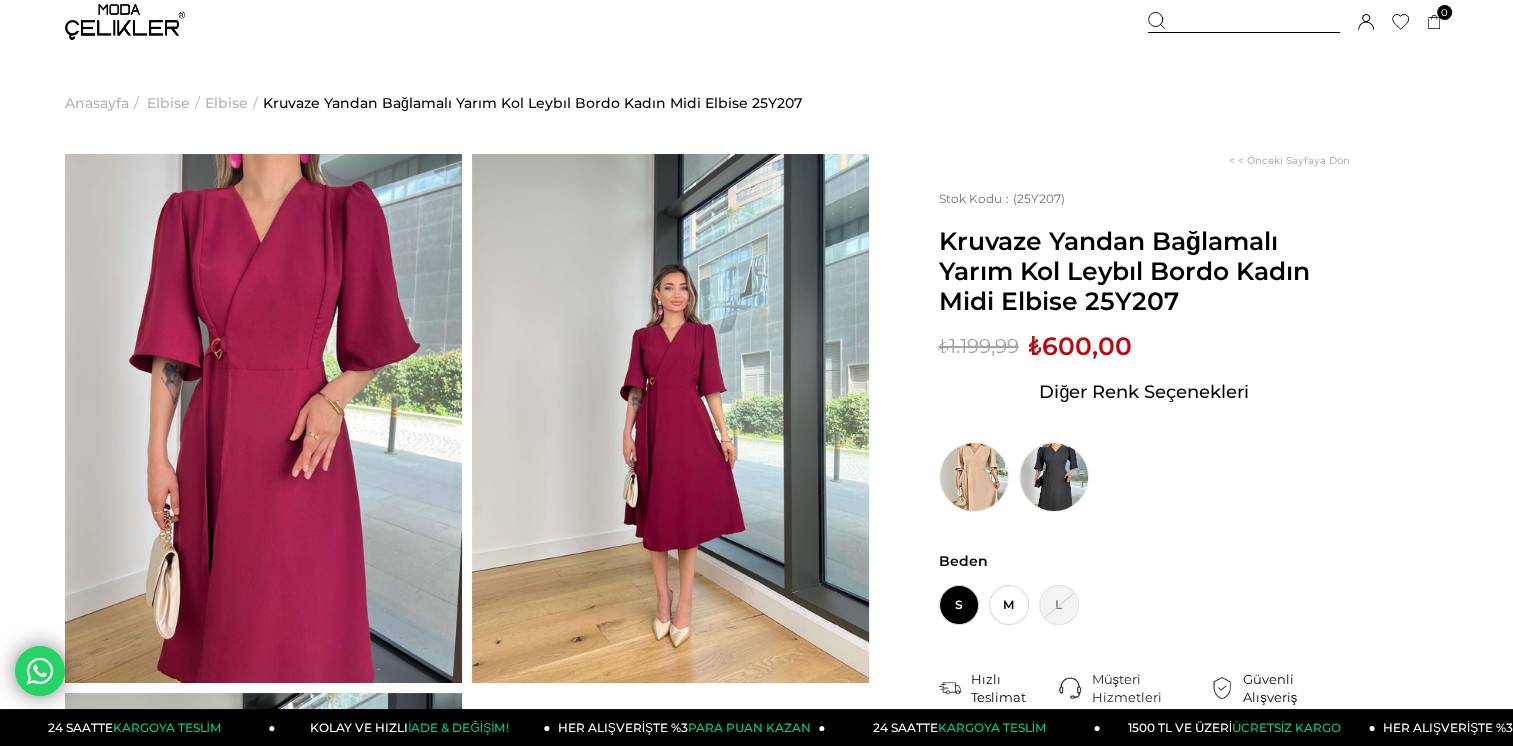 scroll, scrollTop: 0, scrollLeft: 0, axis: both 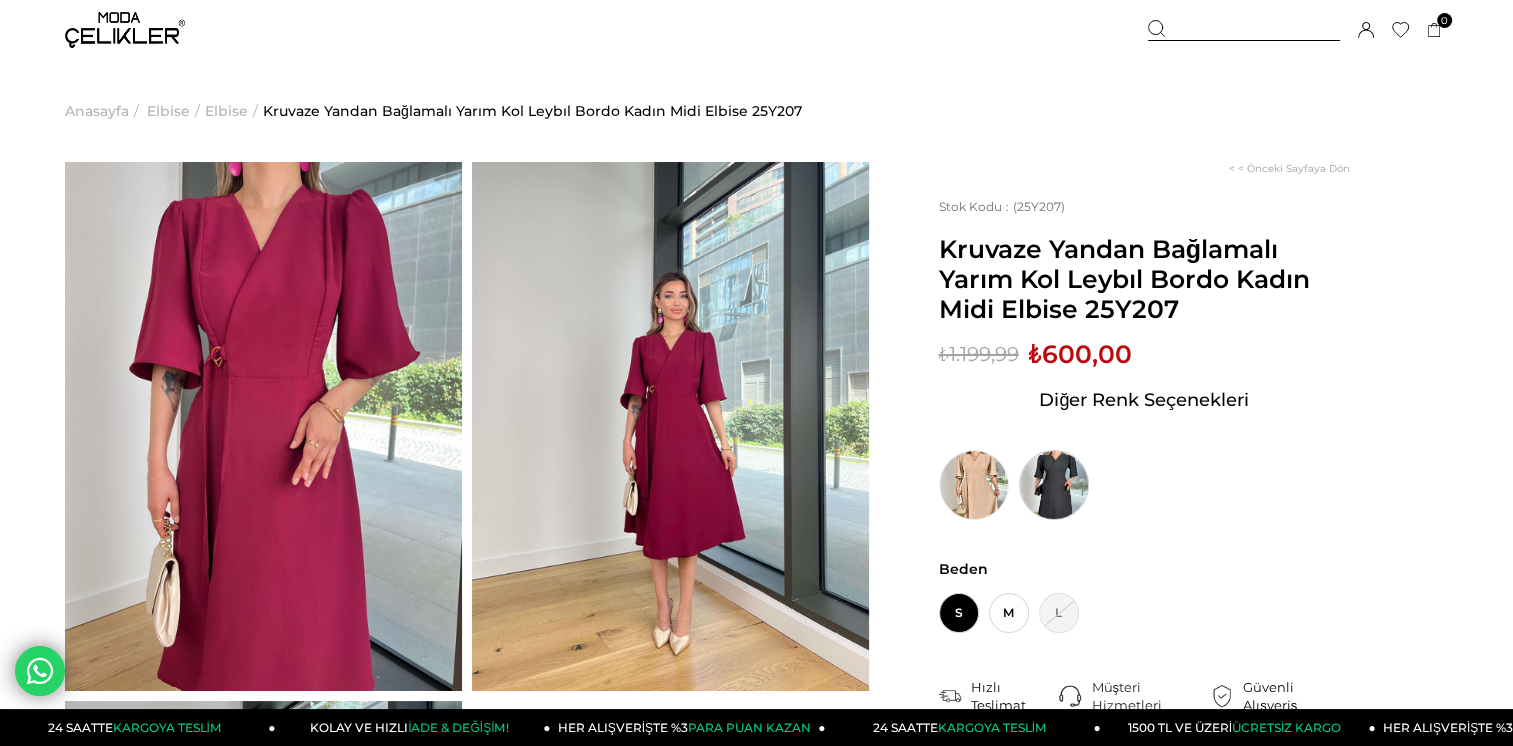 click at bounding box center (1054, 485) 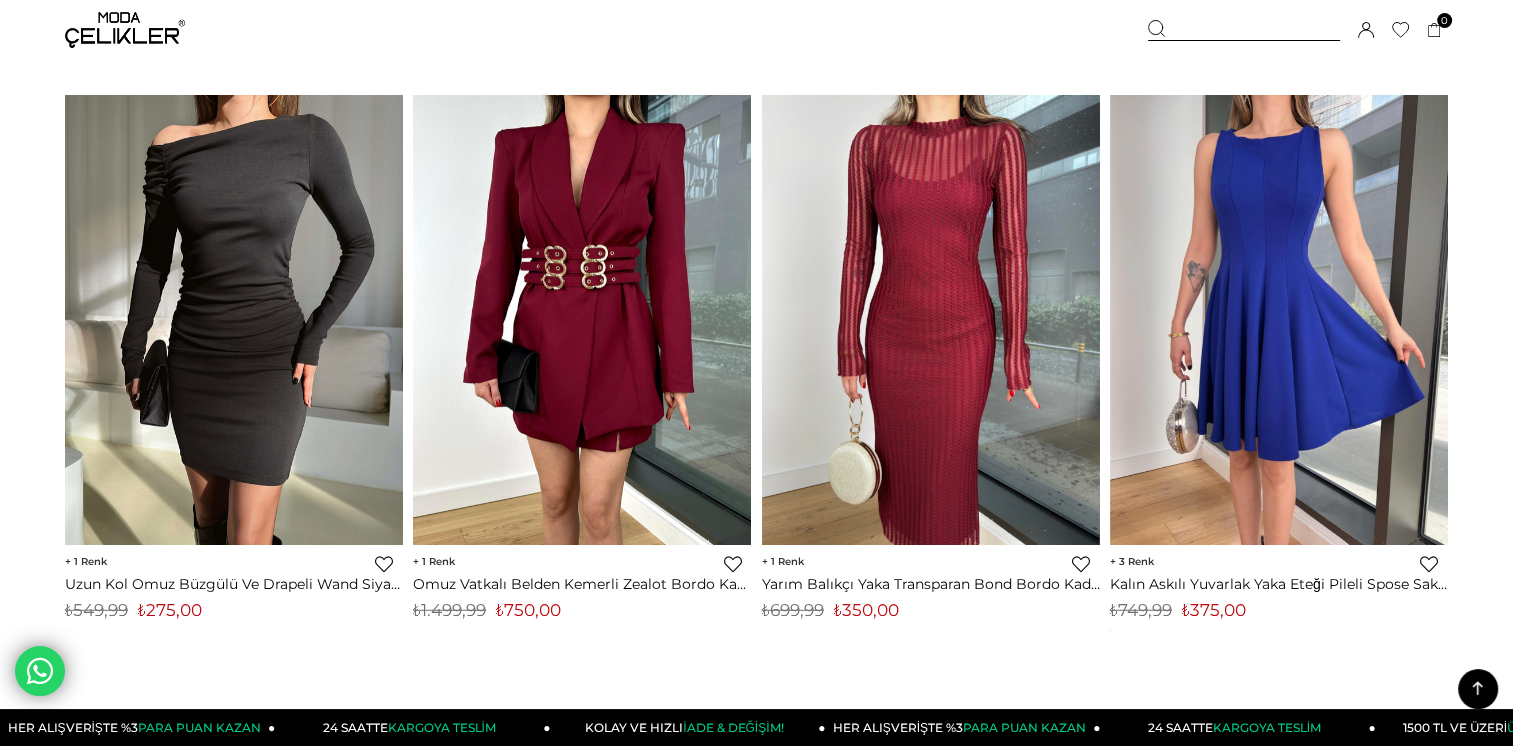 scroll, scrollTop: 1923, scrollLeft: 0, axis: vertical 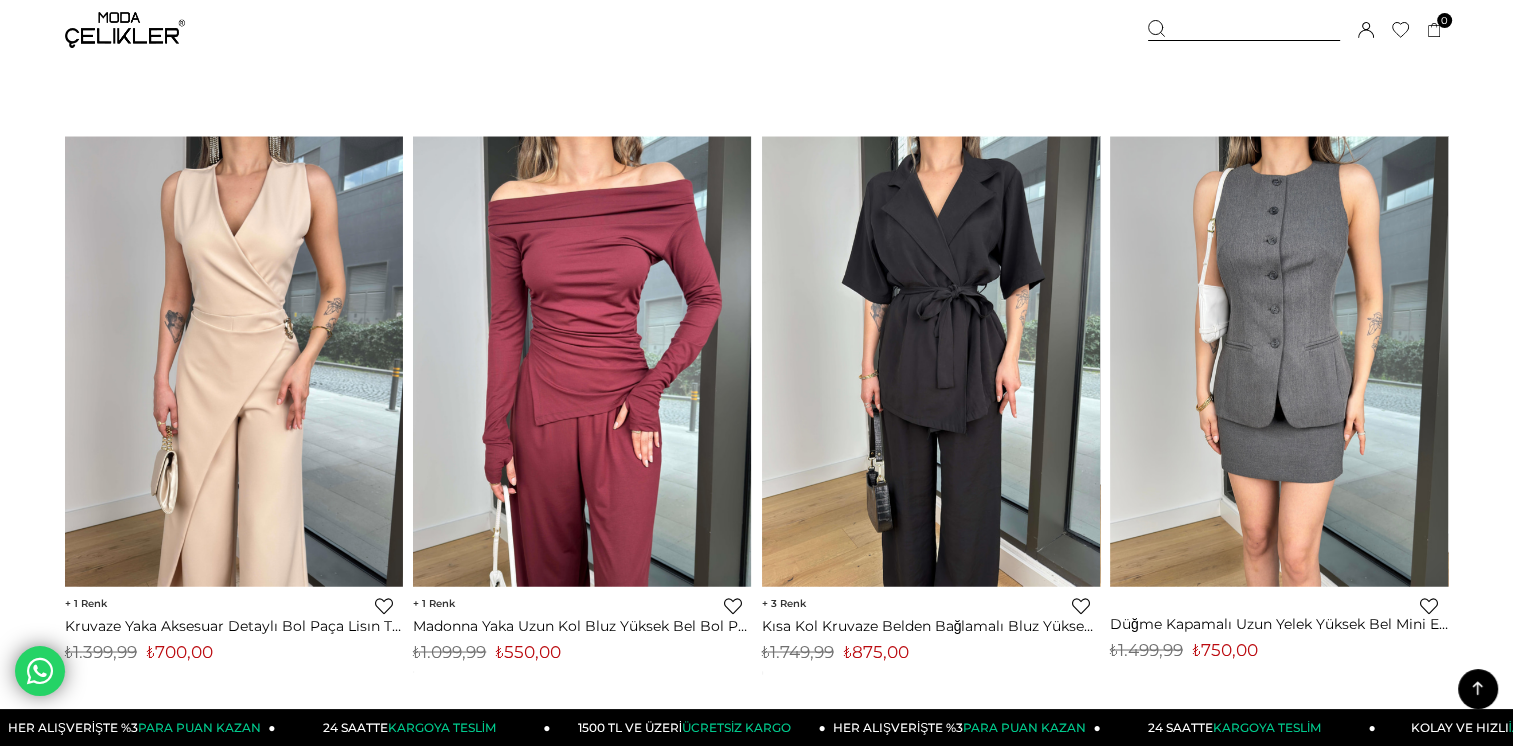 click at bounding box center [931, 361] 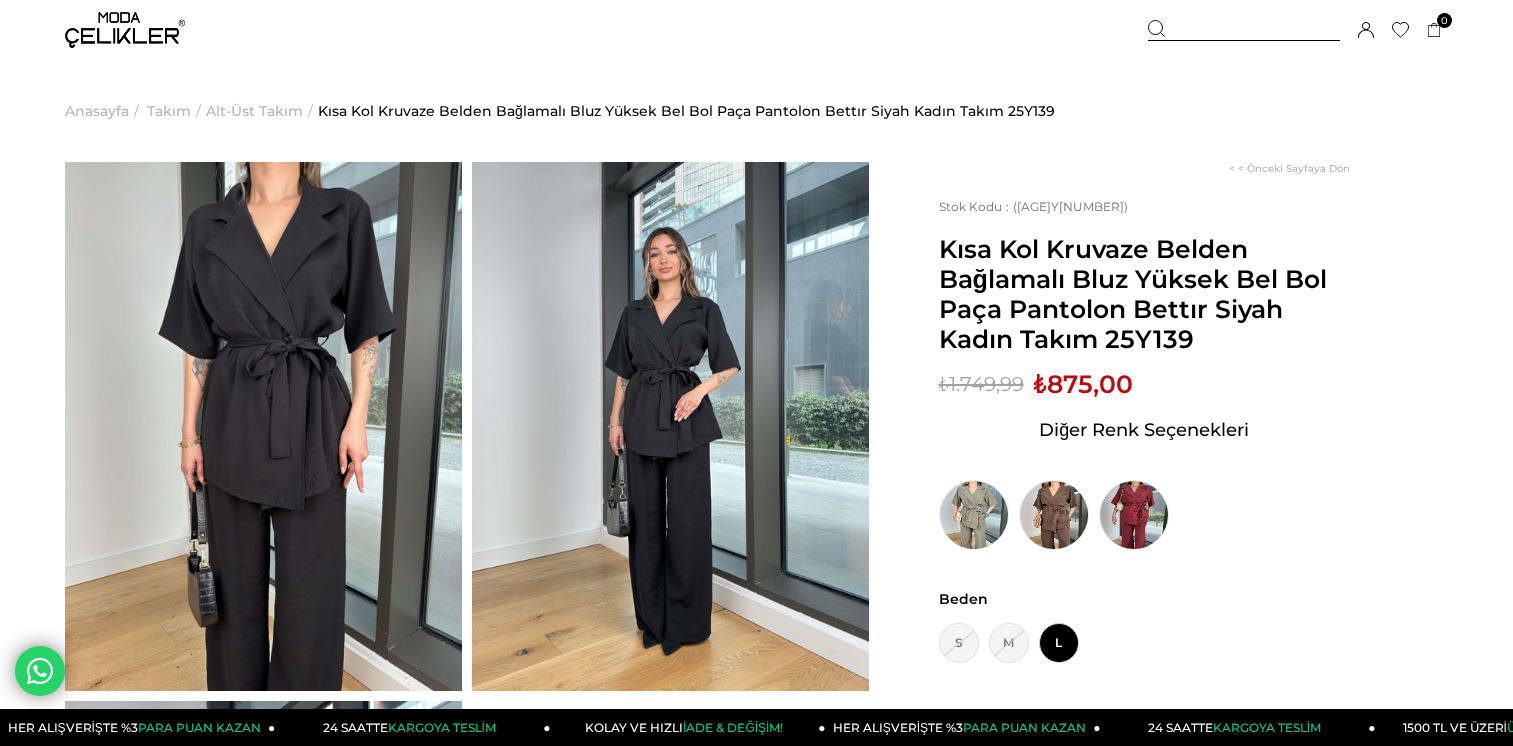 scroll, scrollTop: 0, scrollLeft: 0, axis: both 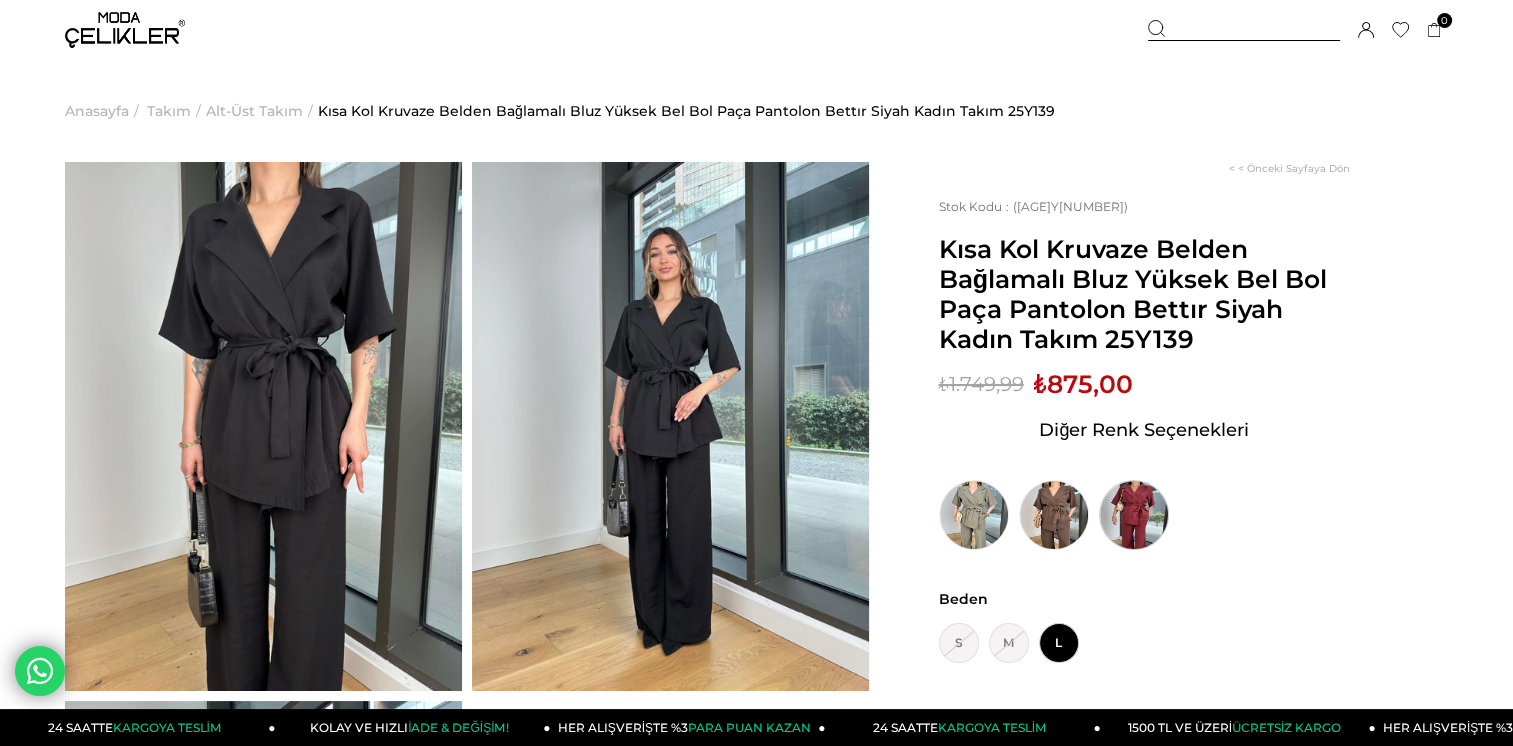 click at bounding box center [1134, 515] 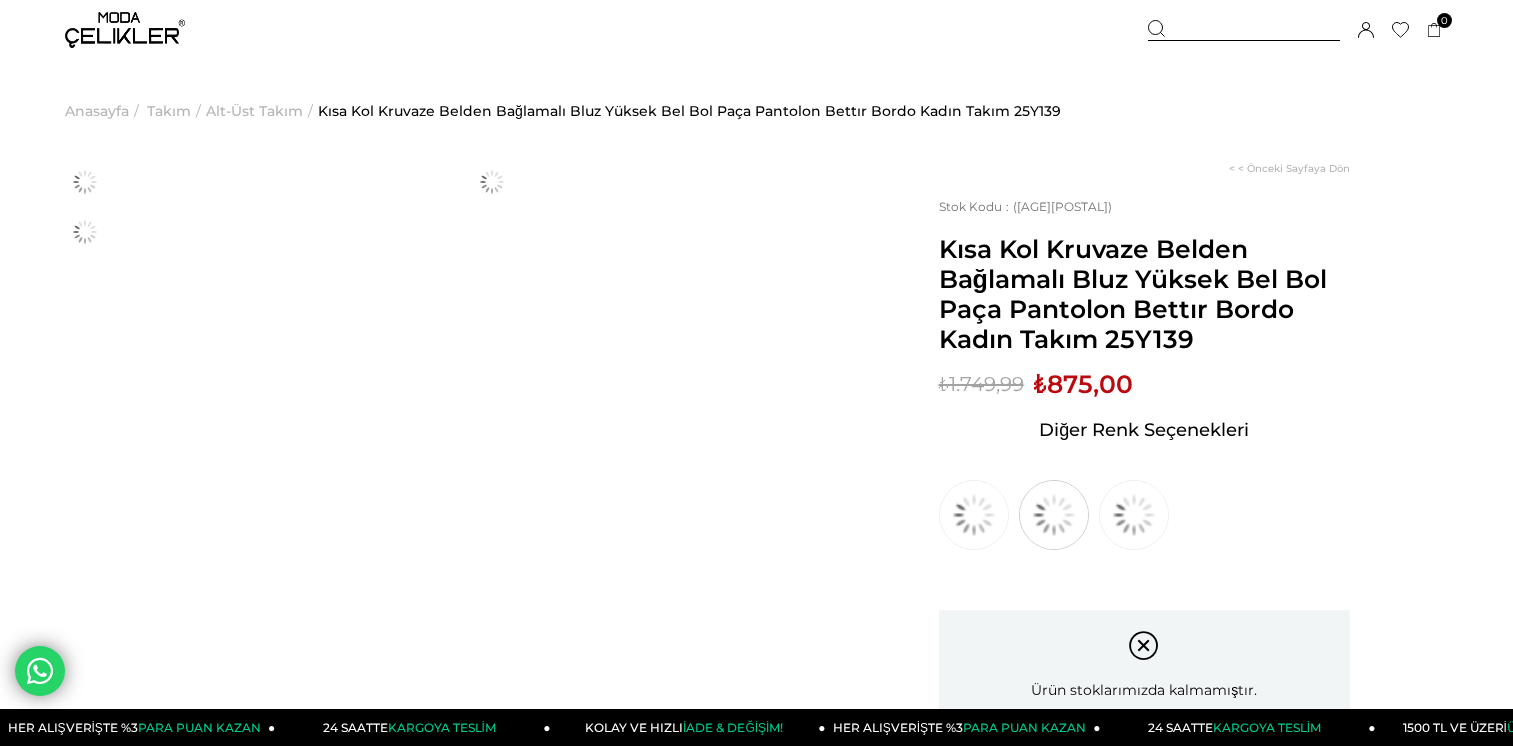 scroll, scrollTop: 0, scrollLeft: 0, axis: both 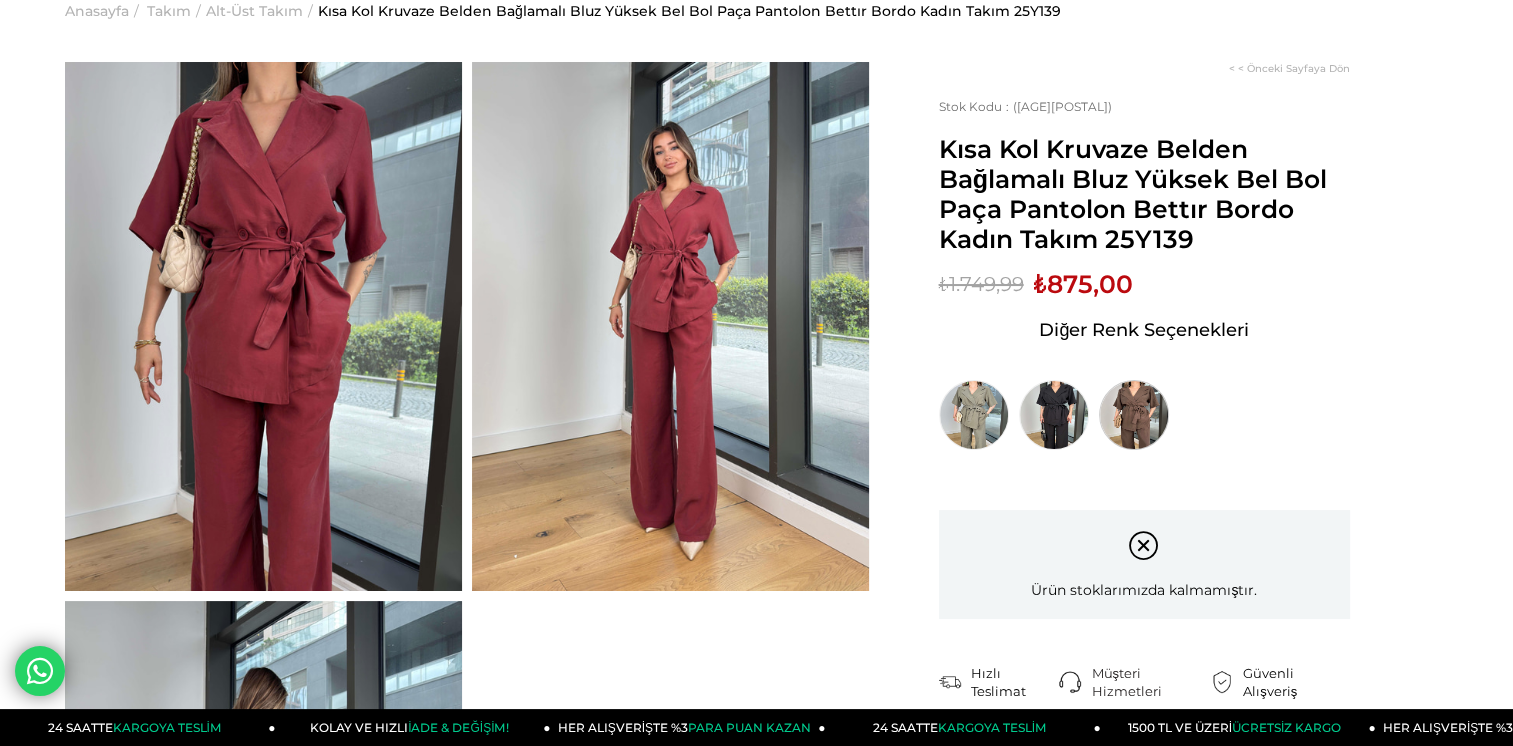 click at bounding box center (1134, 415) 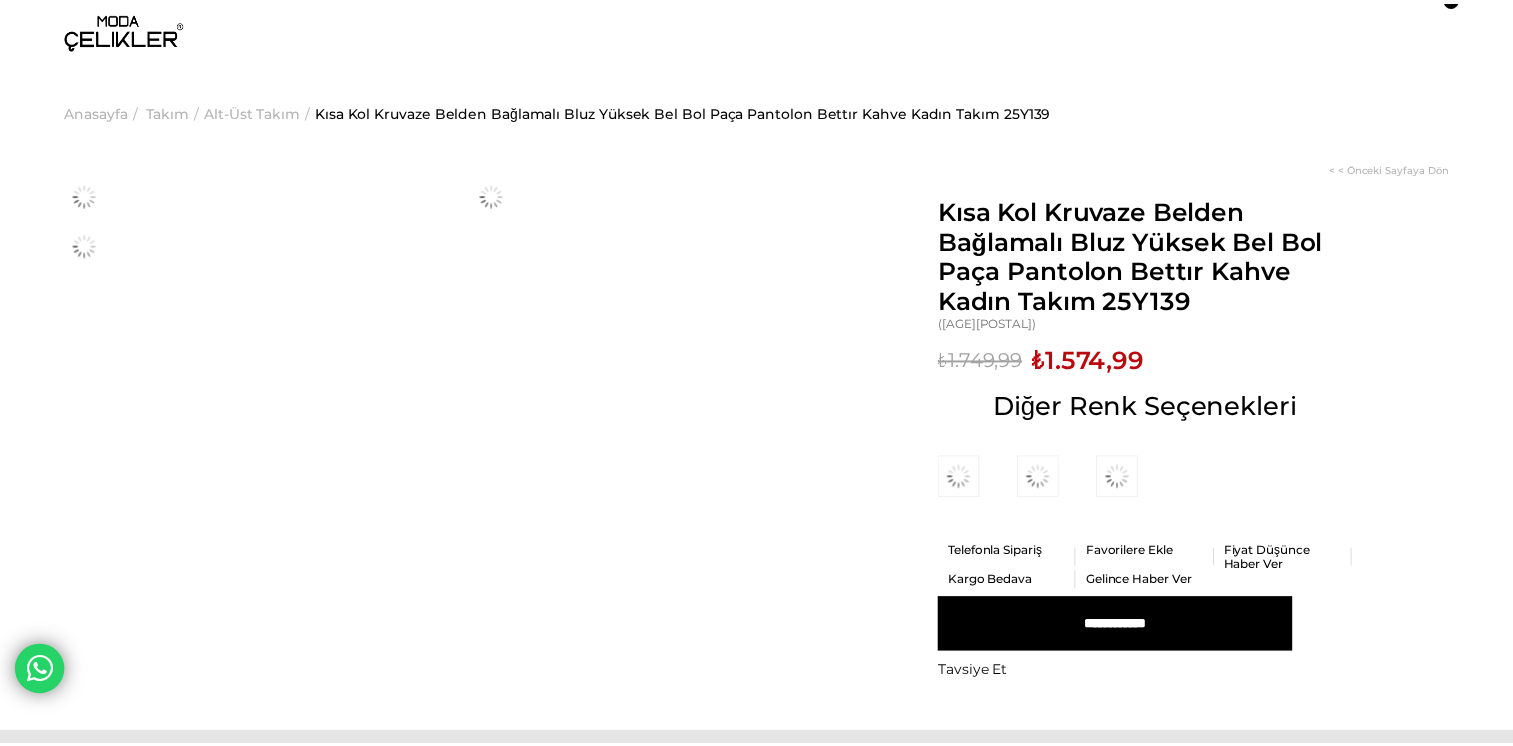 scroll, scrollTop: 0, scrollLeft: 0, axis: both 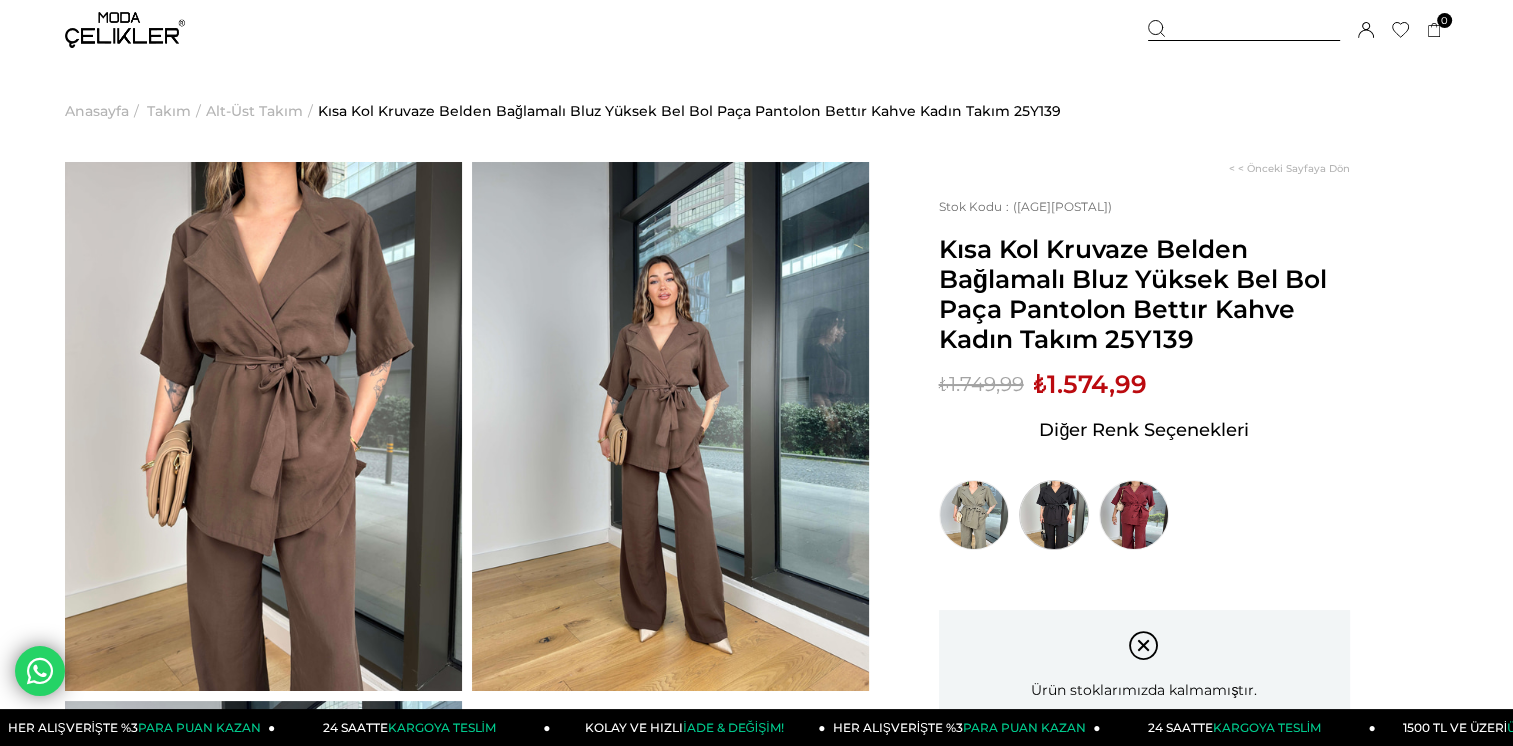 click at bounding box center (1054, 515) 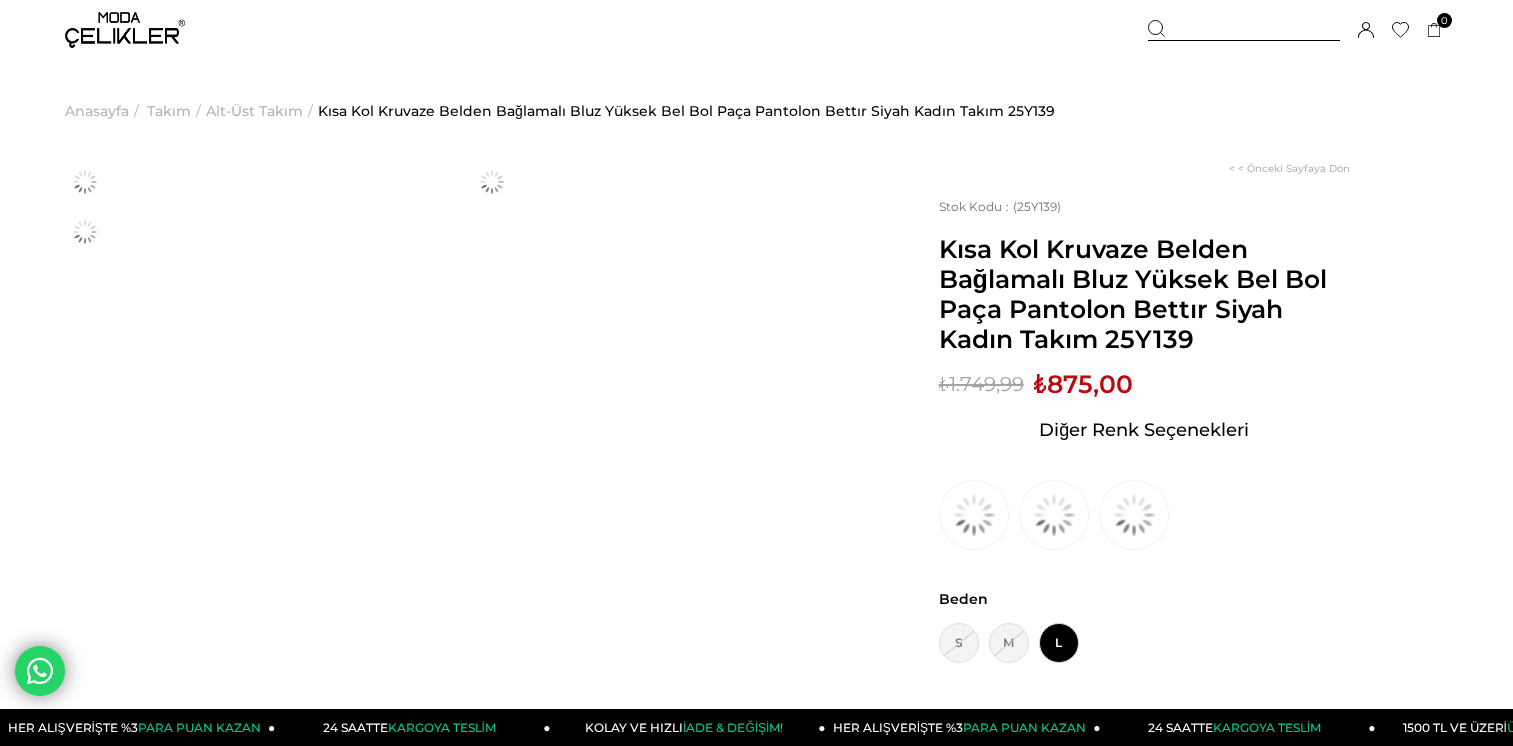 scroll, scrollTop: 0, scrollLeft: 0, axis: both 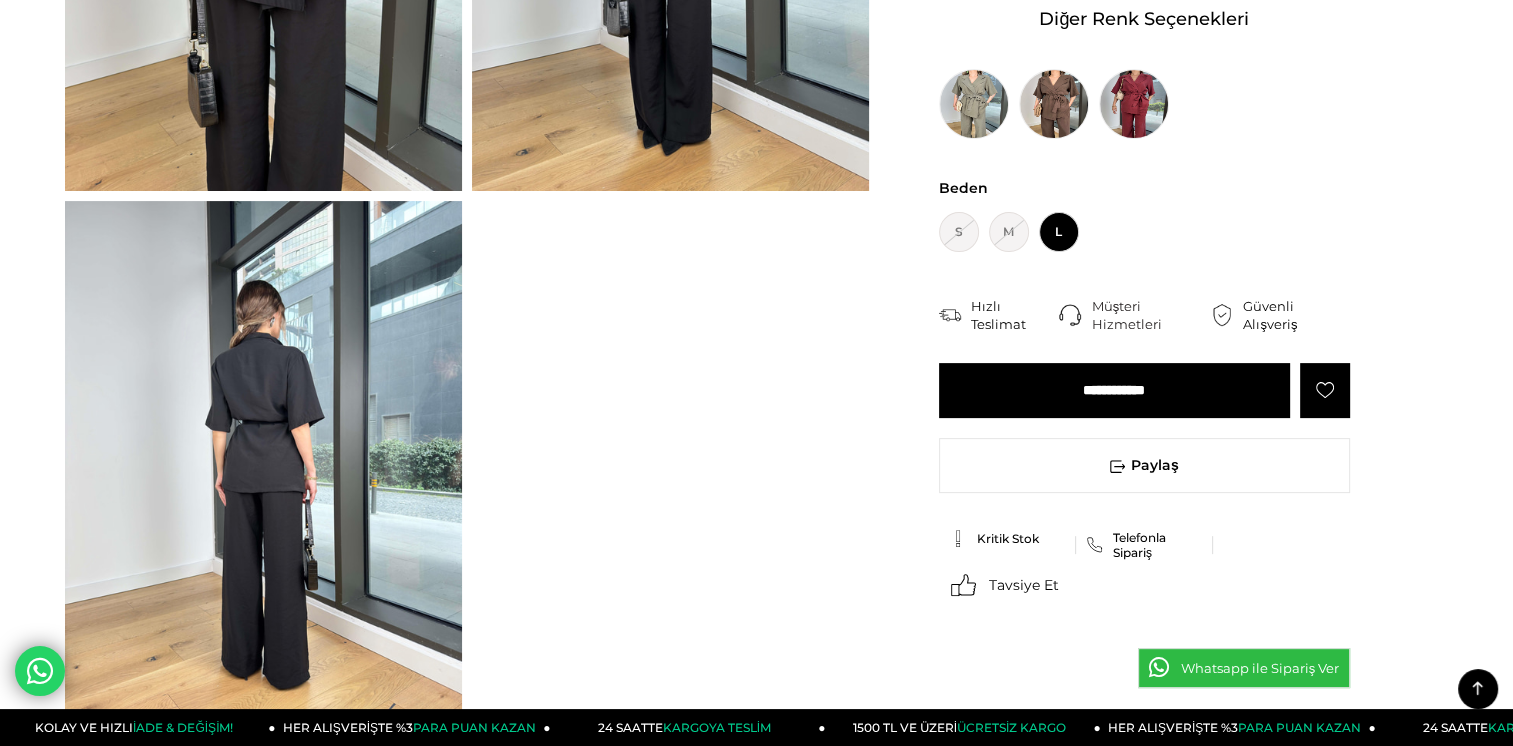 click on "**********" at bounding box center [1114, 390] 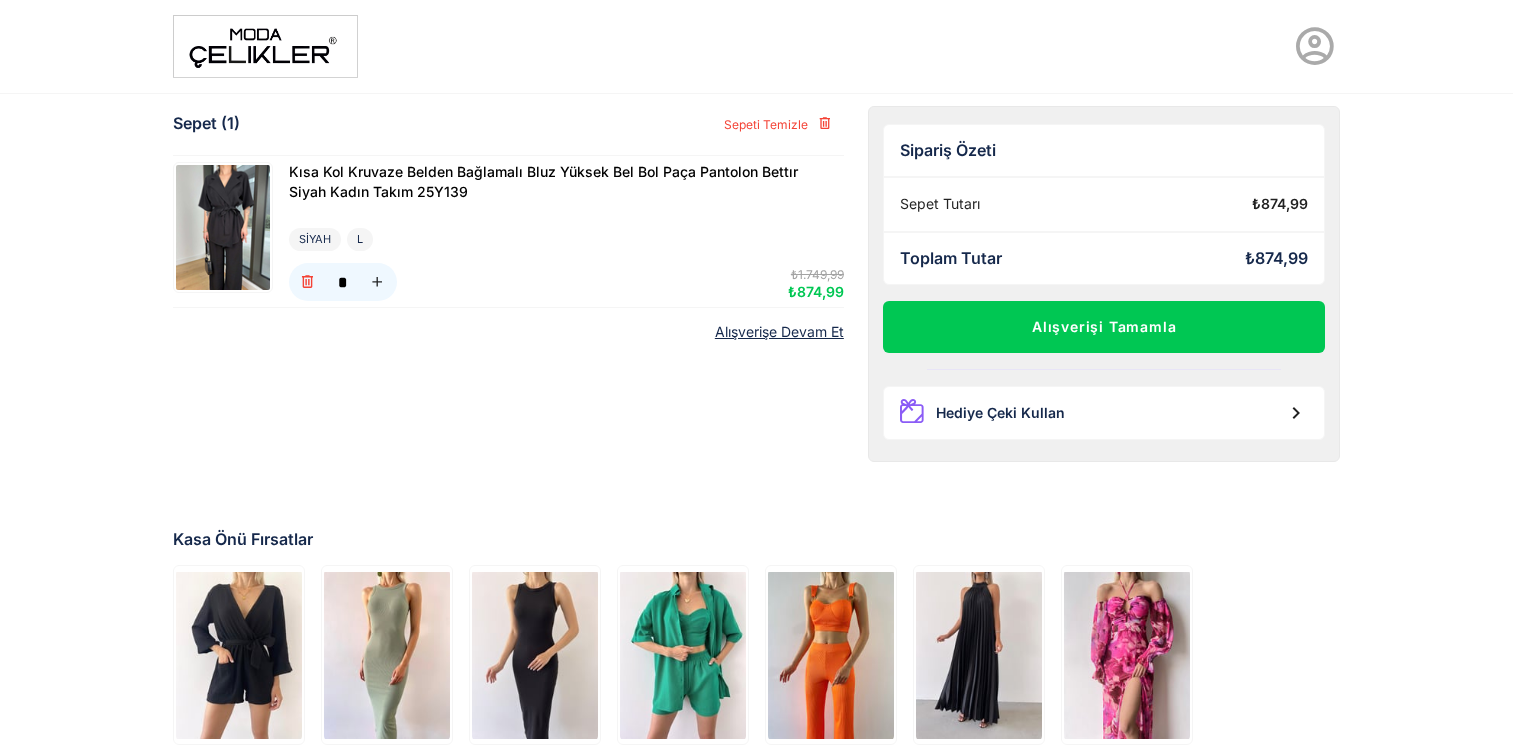 scroll, scrollTop: 0, scrollLeft: 0, axis: both 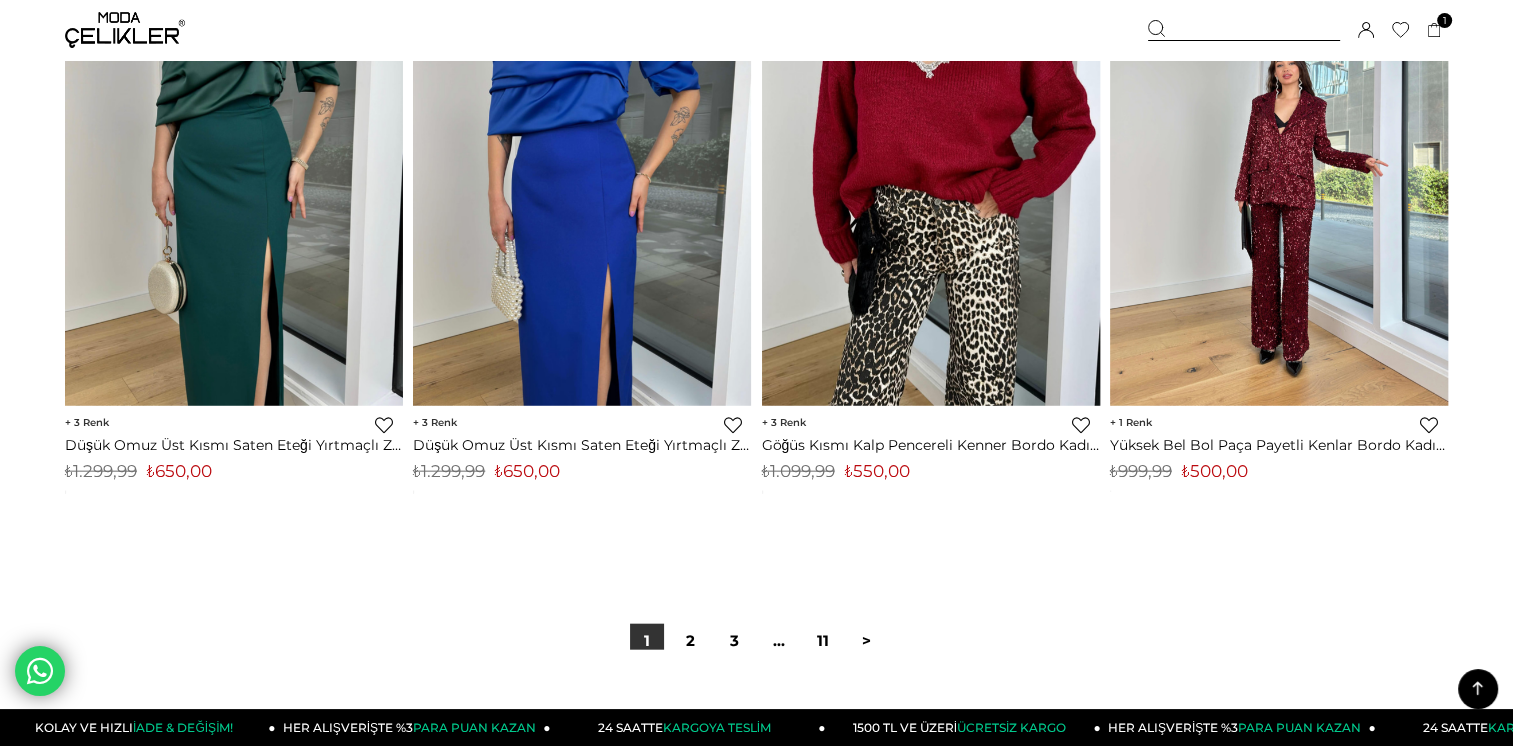 click at bounding box center [756, 714] 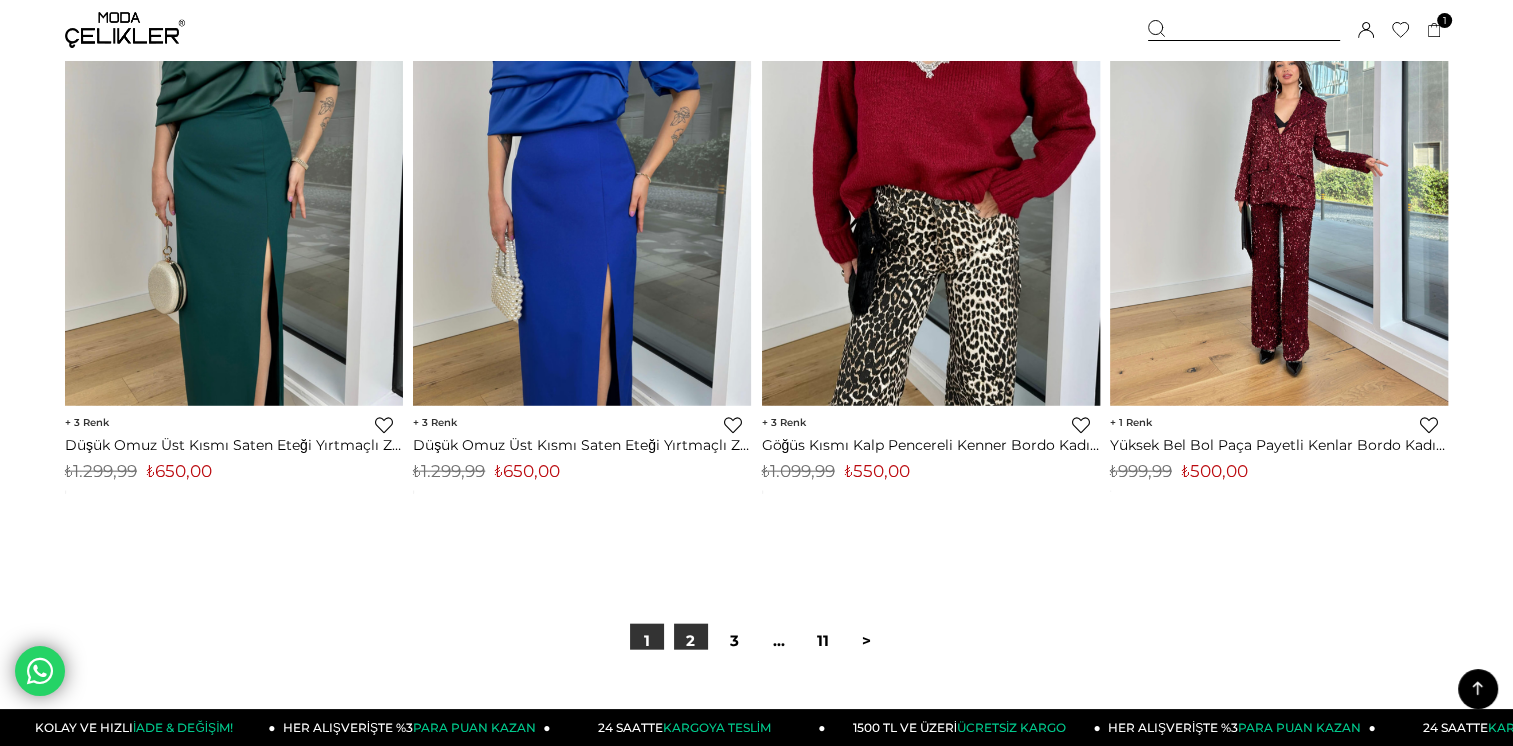 click on "2" at bounding box center [691, 641] 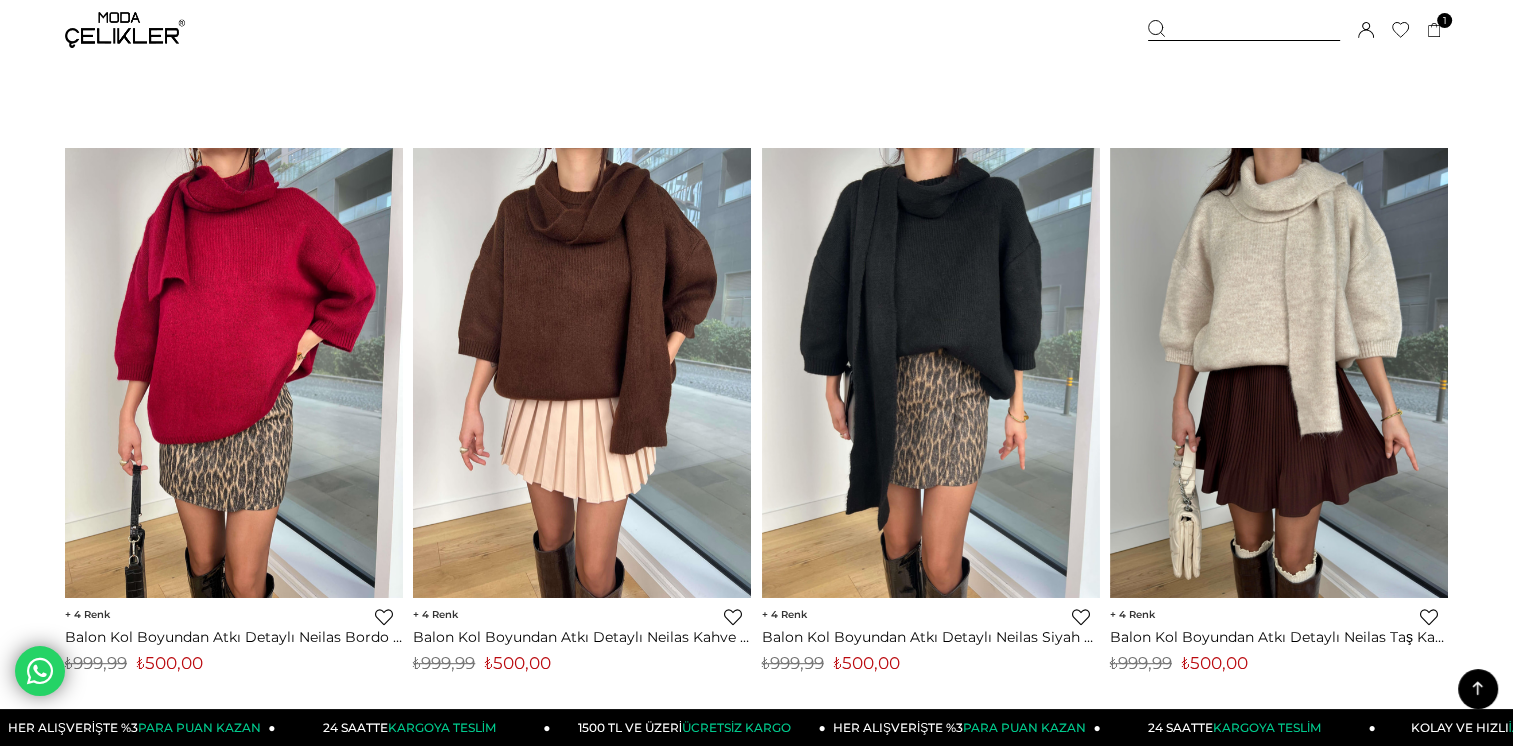 scroll, scrollTop: 1100, scrollLeft: 0, axis: vertical 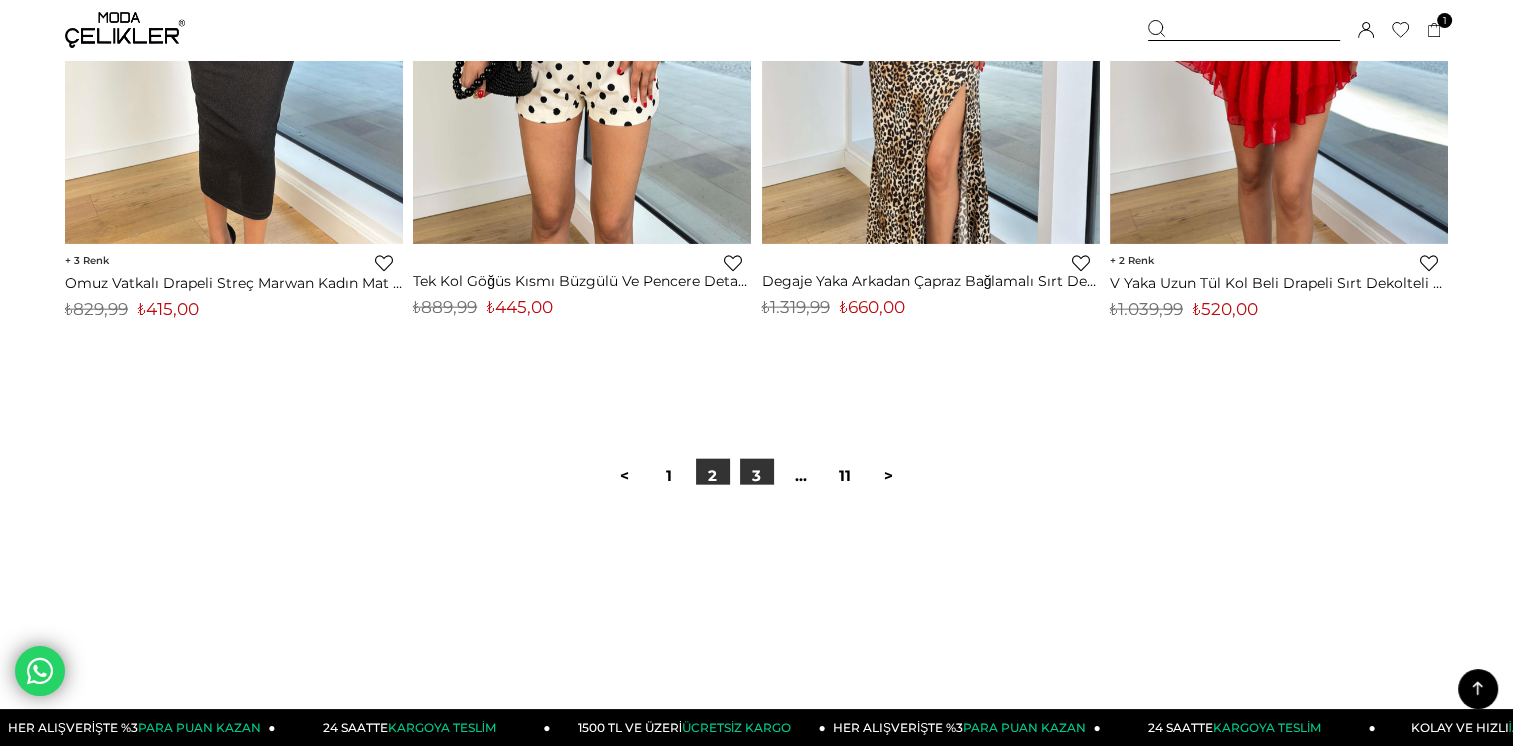 click on "3" at bounding box center [757, 476] 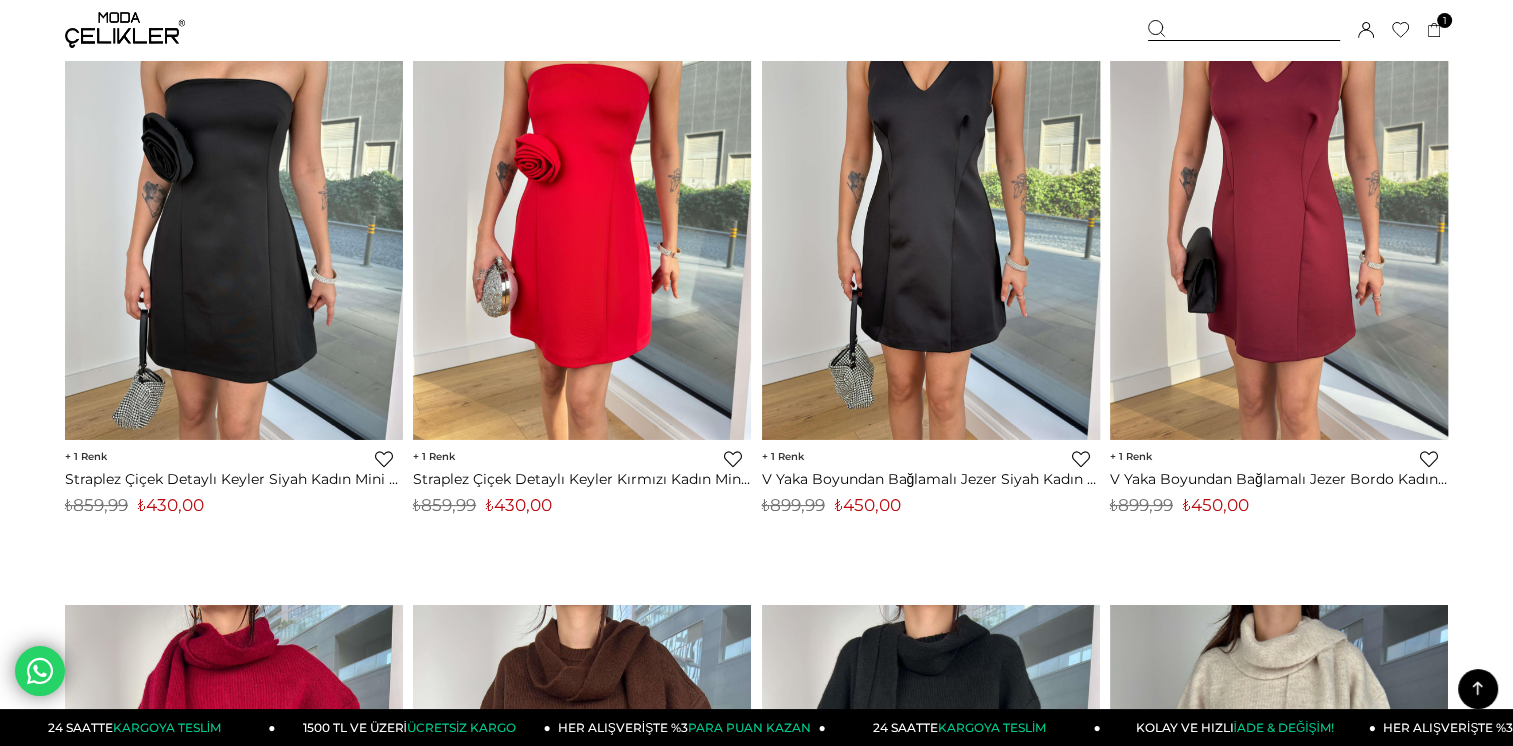 scroll, scrollTop: 0, scrollLeft: 0, axis: both 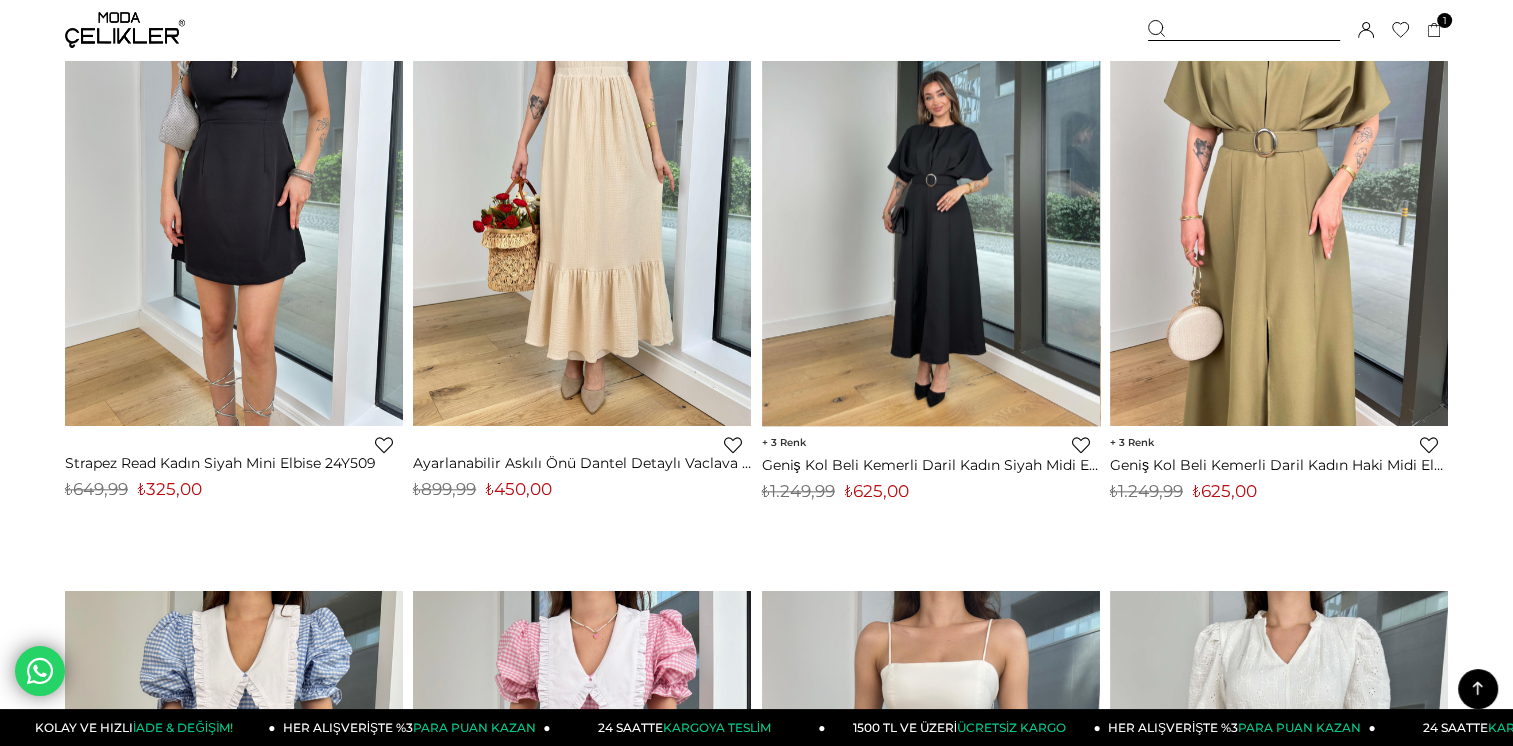 click at bounding box center [931, 200] 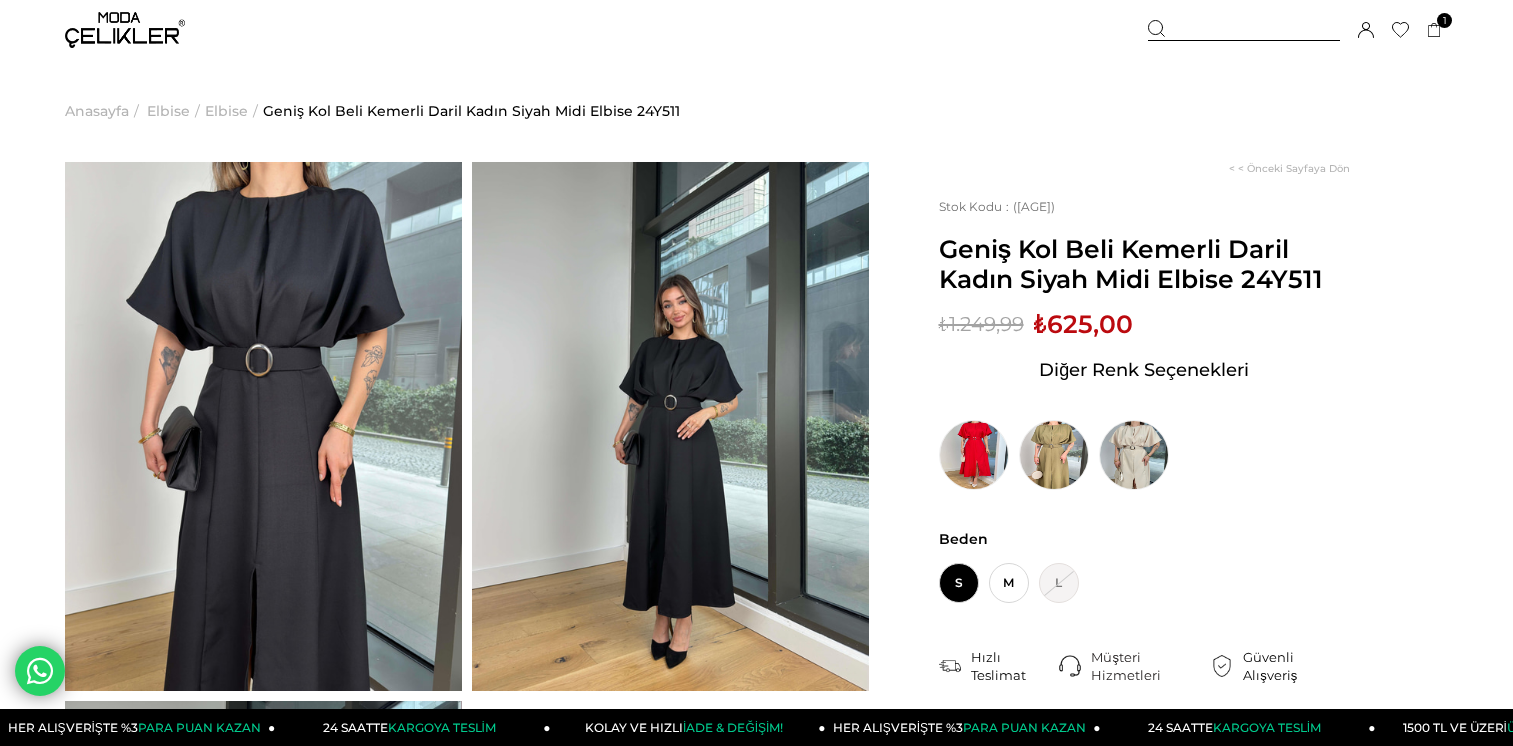 scroll, scrollTop: 0, scrollLeft: 0, axis: both 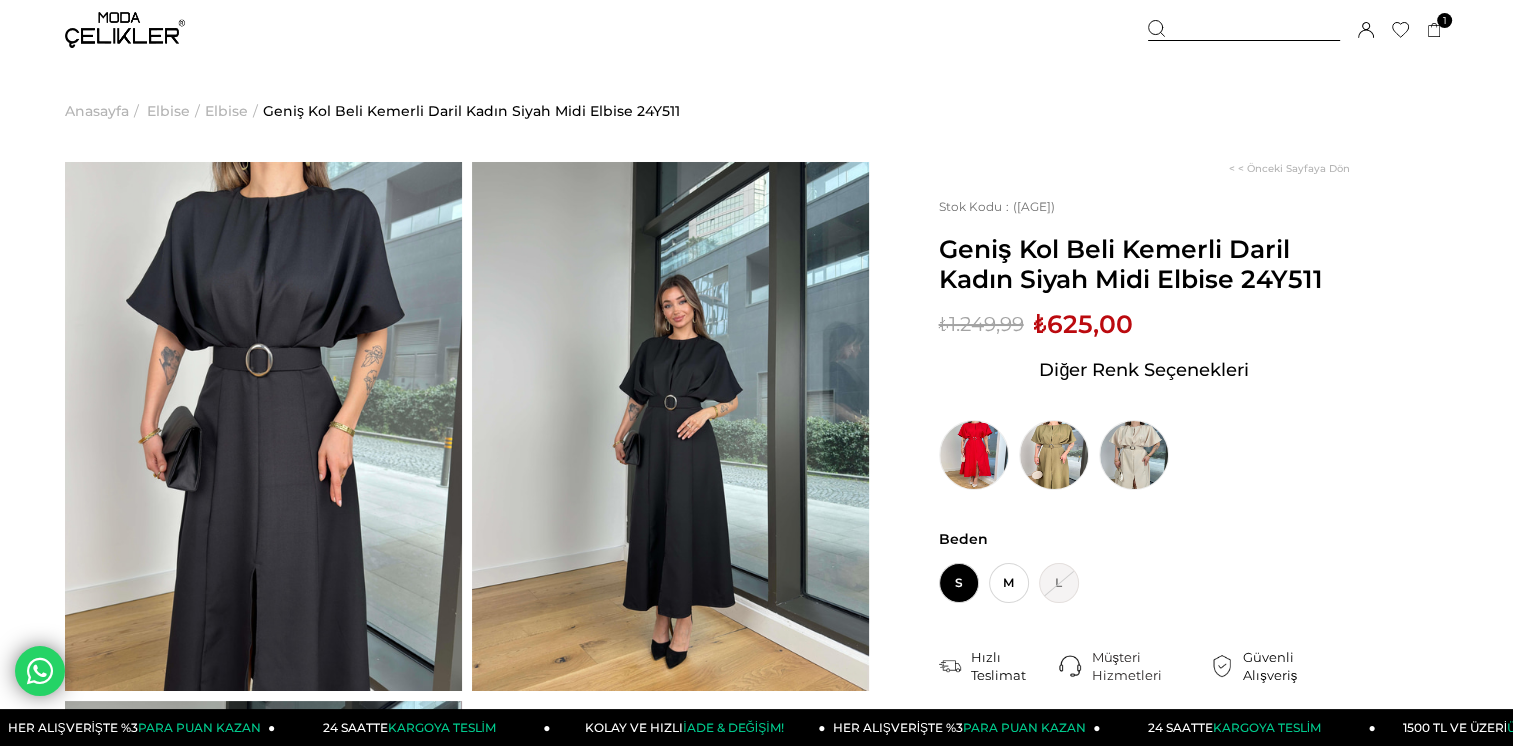 click at bounding box center (670, 426) 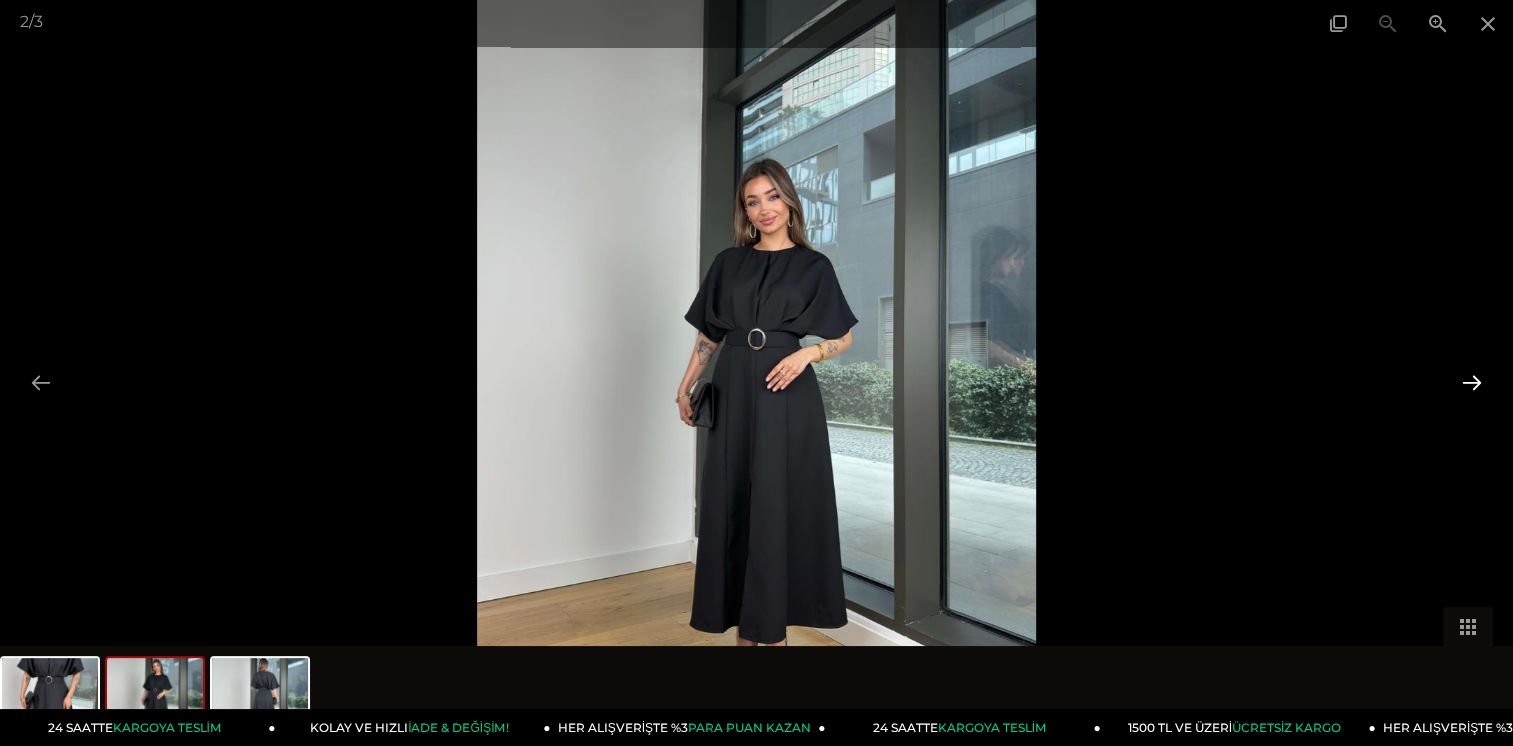 click at bounding box center [1472, 382] 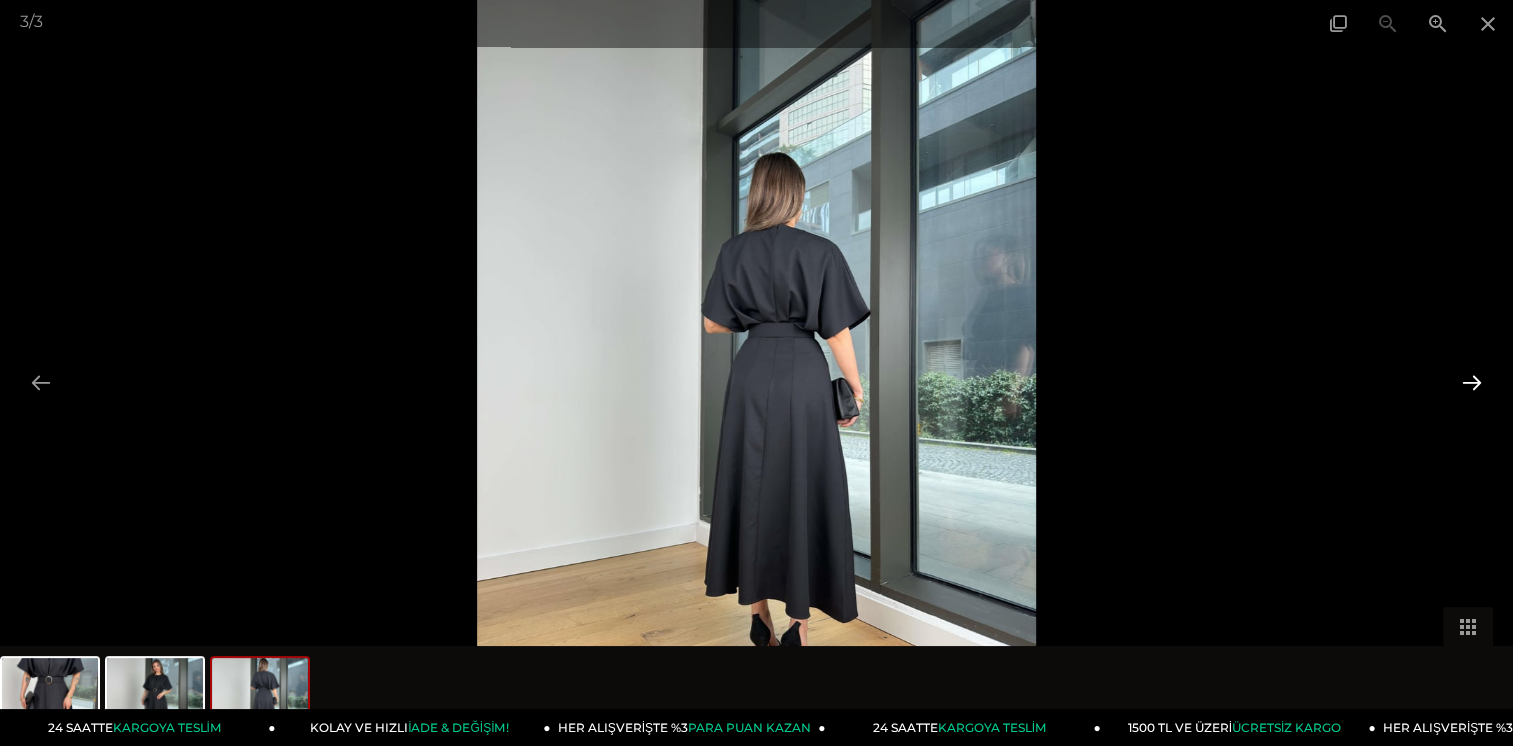 click at bounding box center (1472, 382) 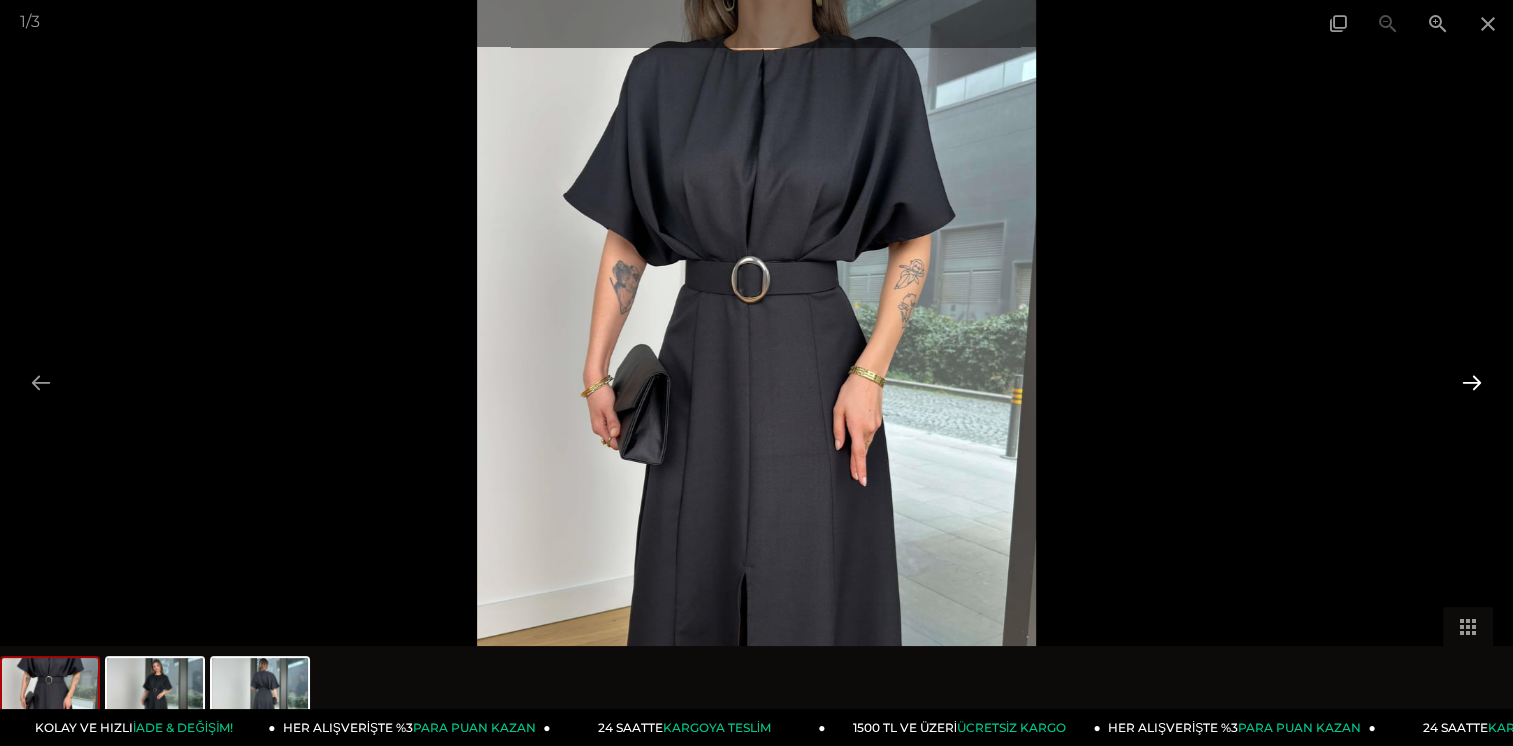 click at bounding box center [1472, 382] 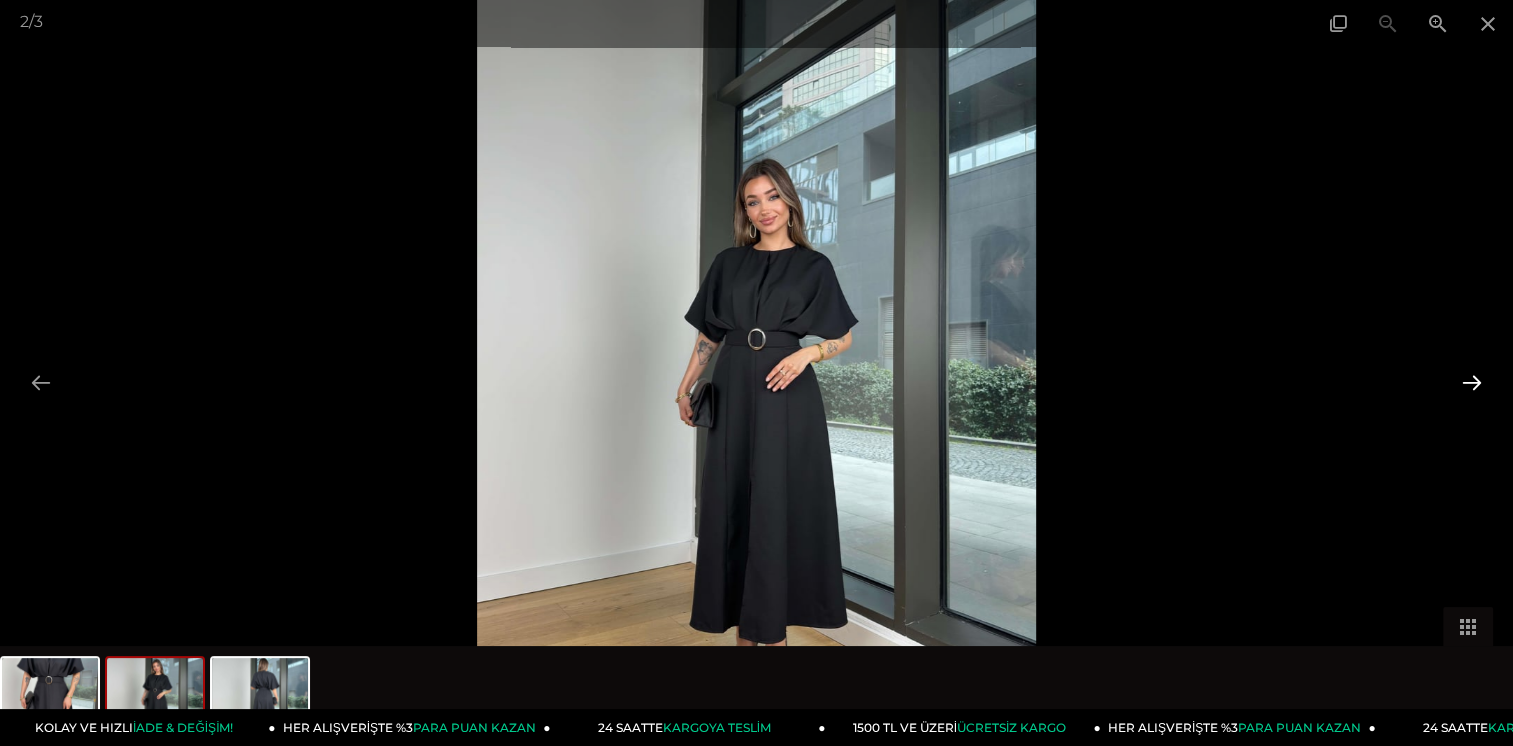 click at bounding box center [1472, 382] 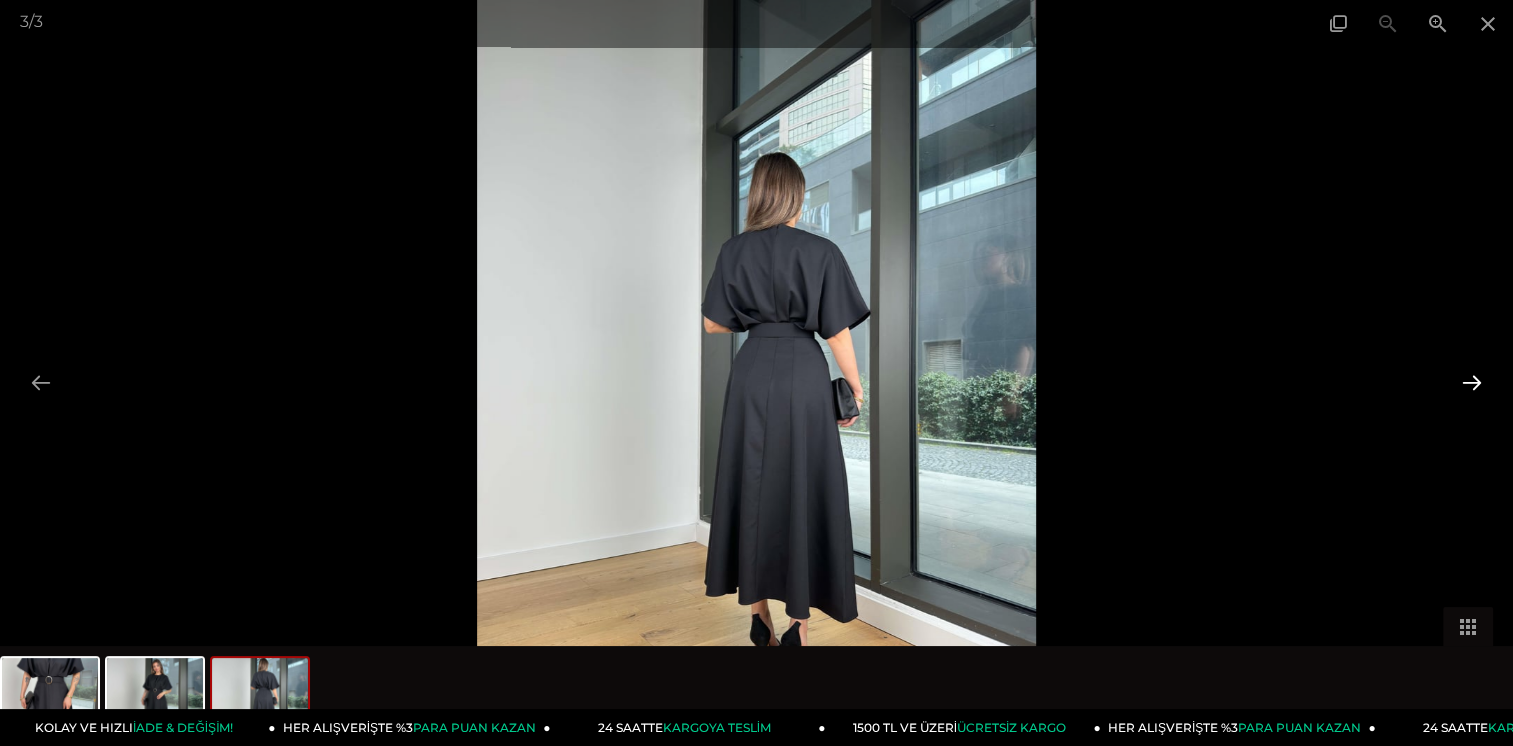 click at bounding box center (1472, 382) 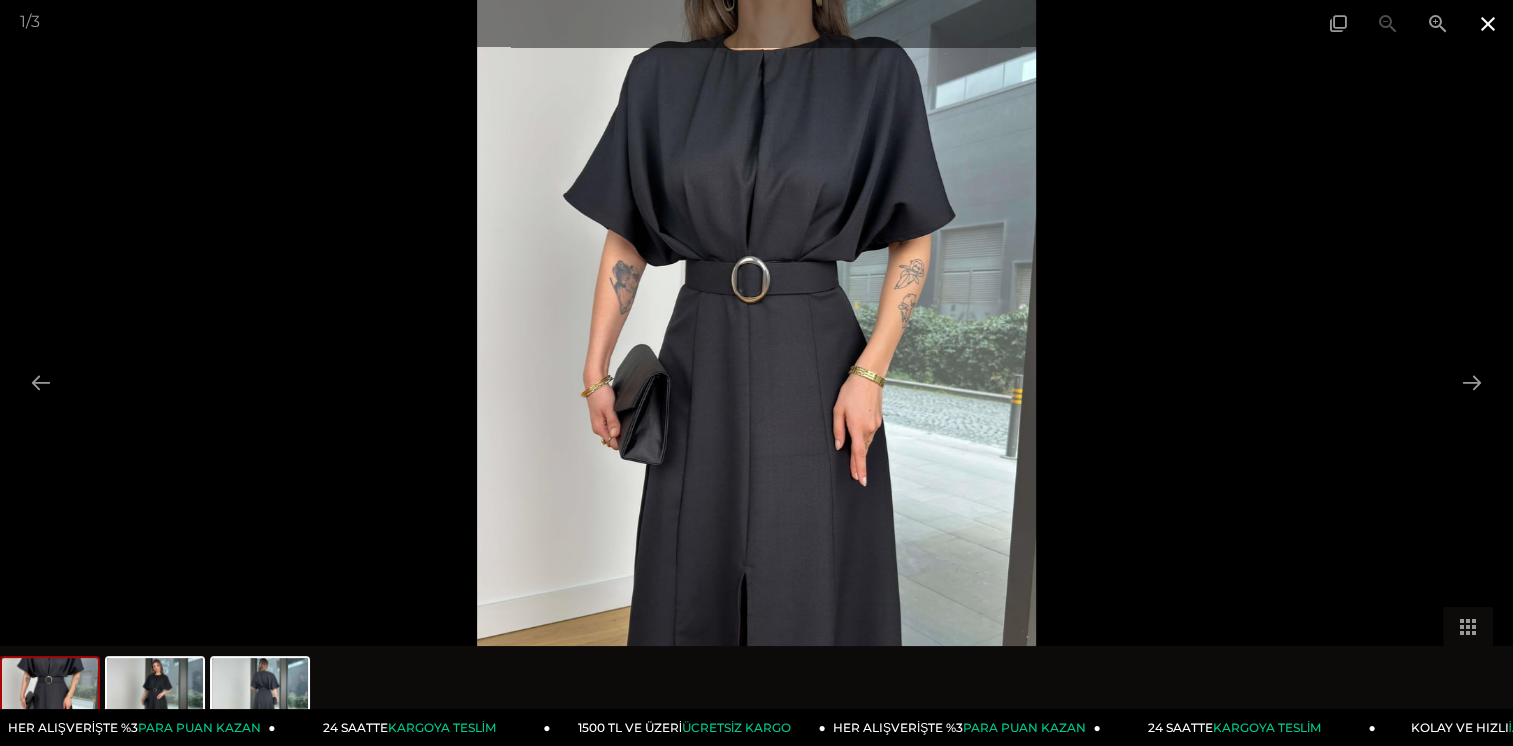click at bounding box center [1488, 23] 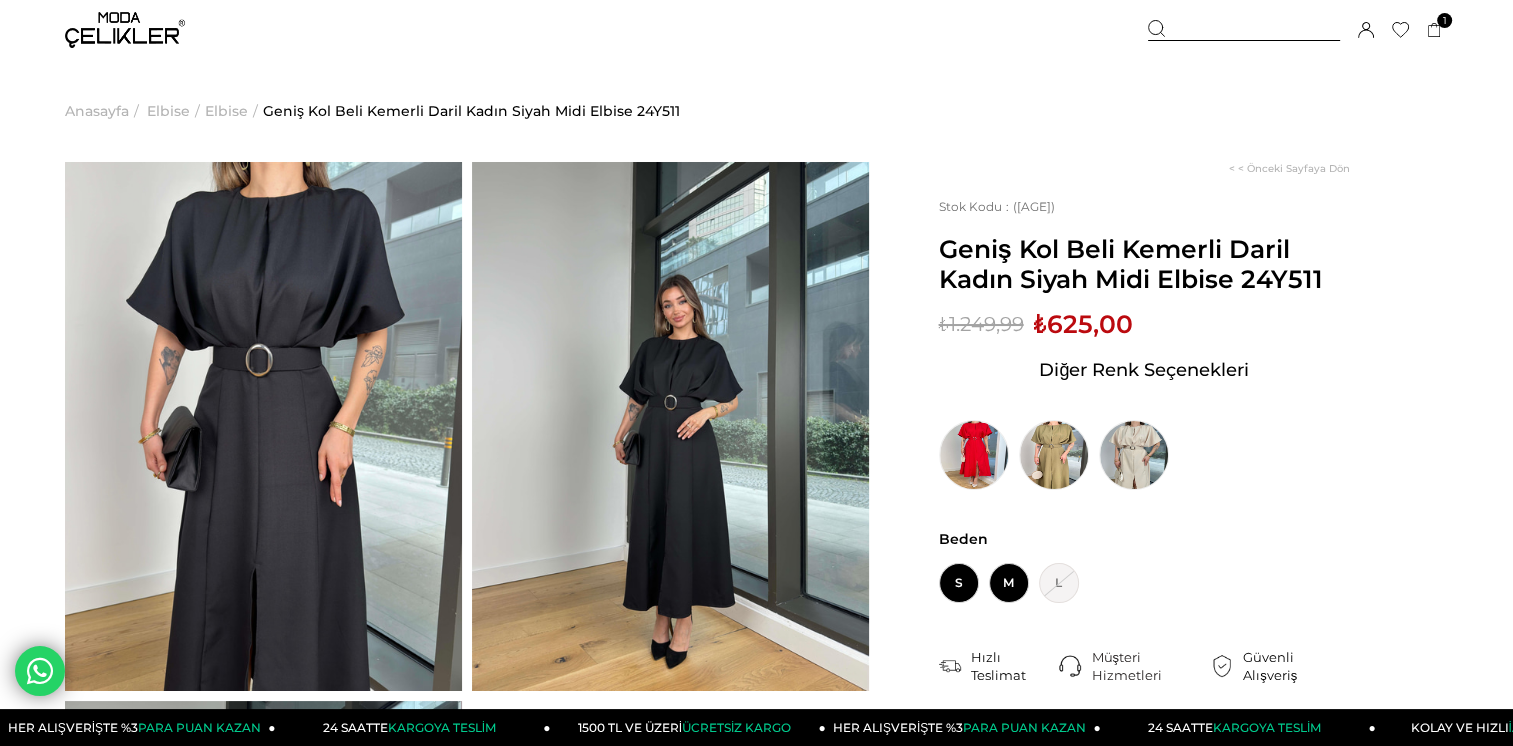 click on "M" at bounding box center (1009, 583) 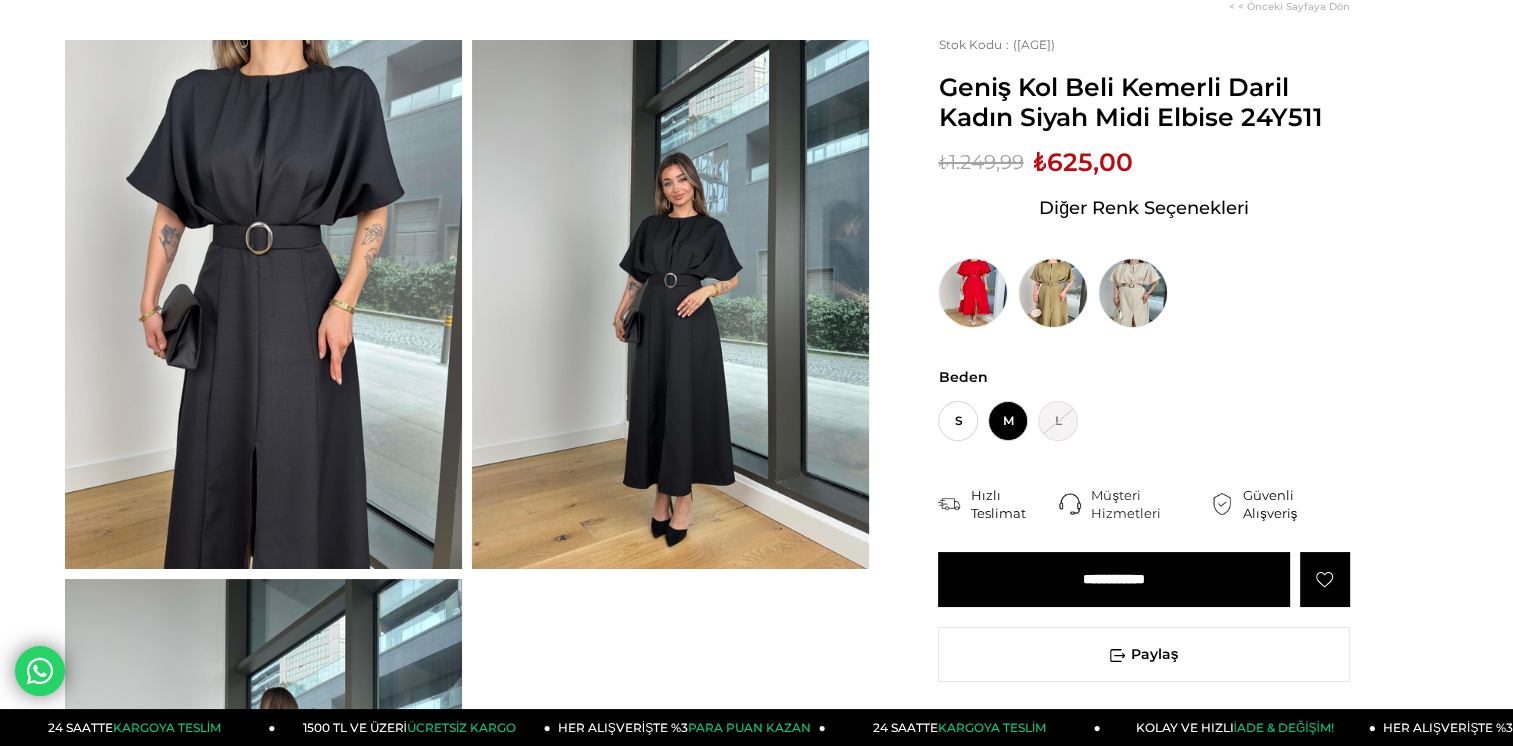 scroll, scrollTop: 0, scrollLeft: 0, axis: both 